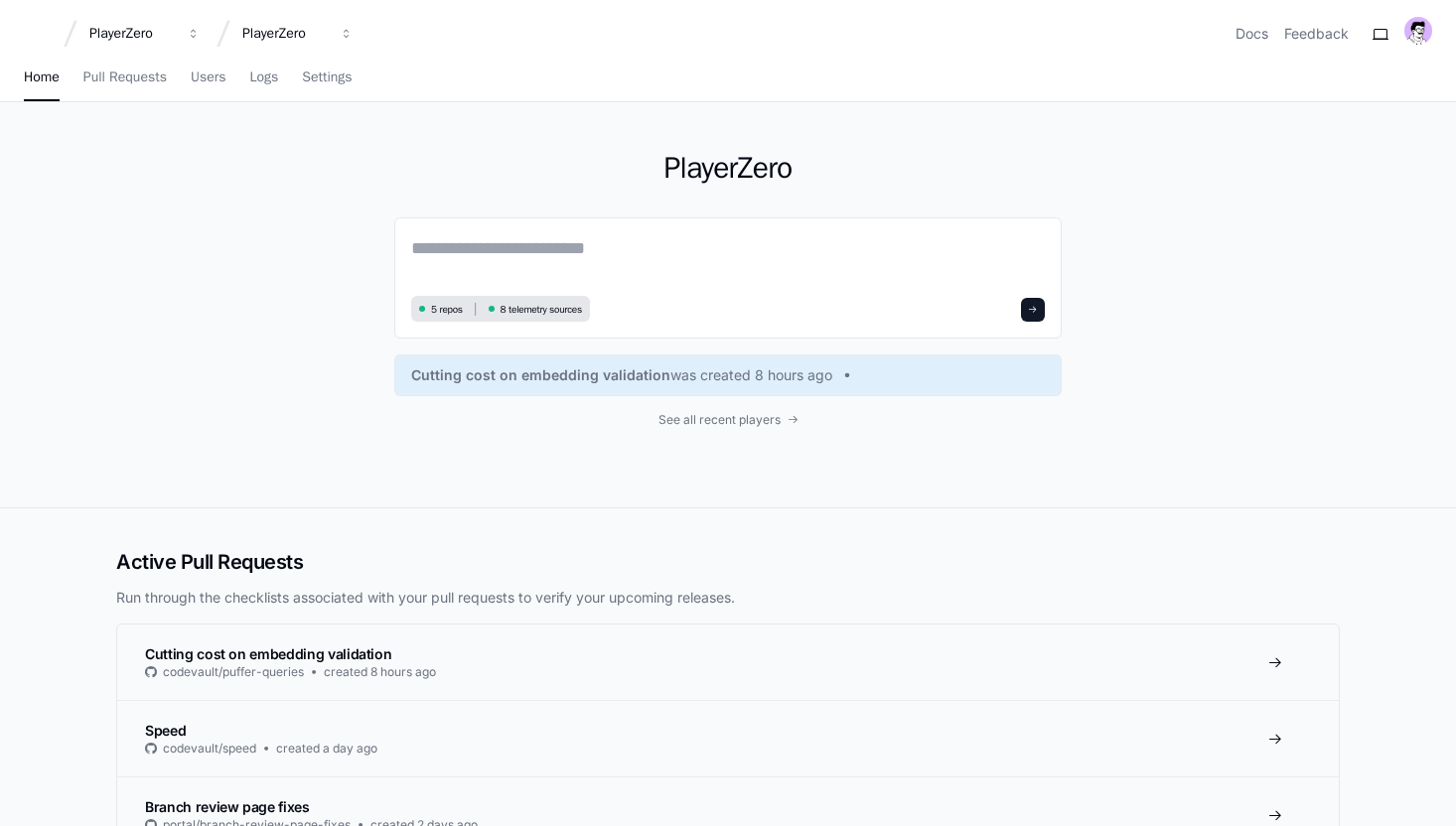 scroll, scrollTop: 0, scrollLeft: 0, axis: both 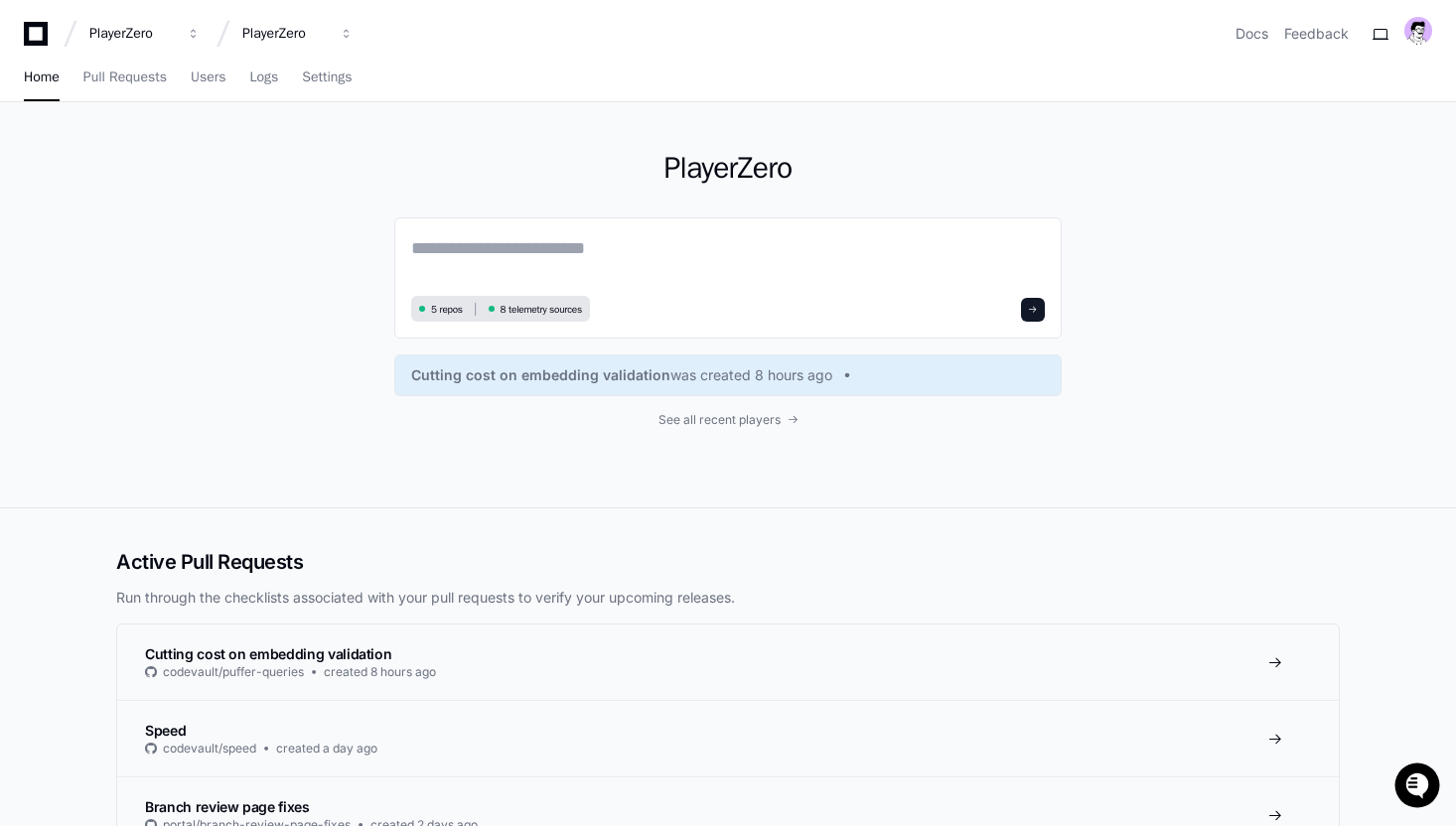 click on "PlayerZero  5 repos 8 telemetry sources Cutting cost on embedding validation  was created 8 hours ago See all recent players" 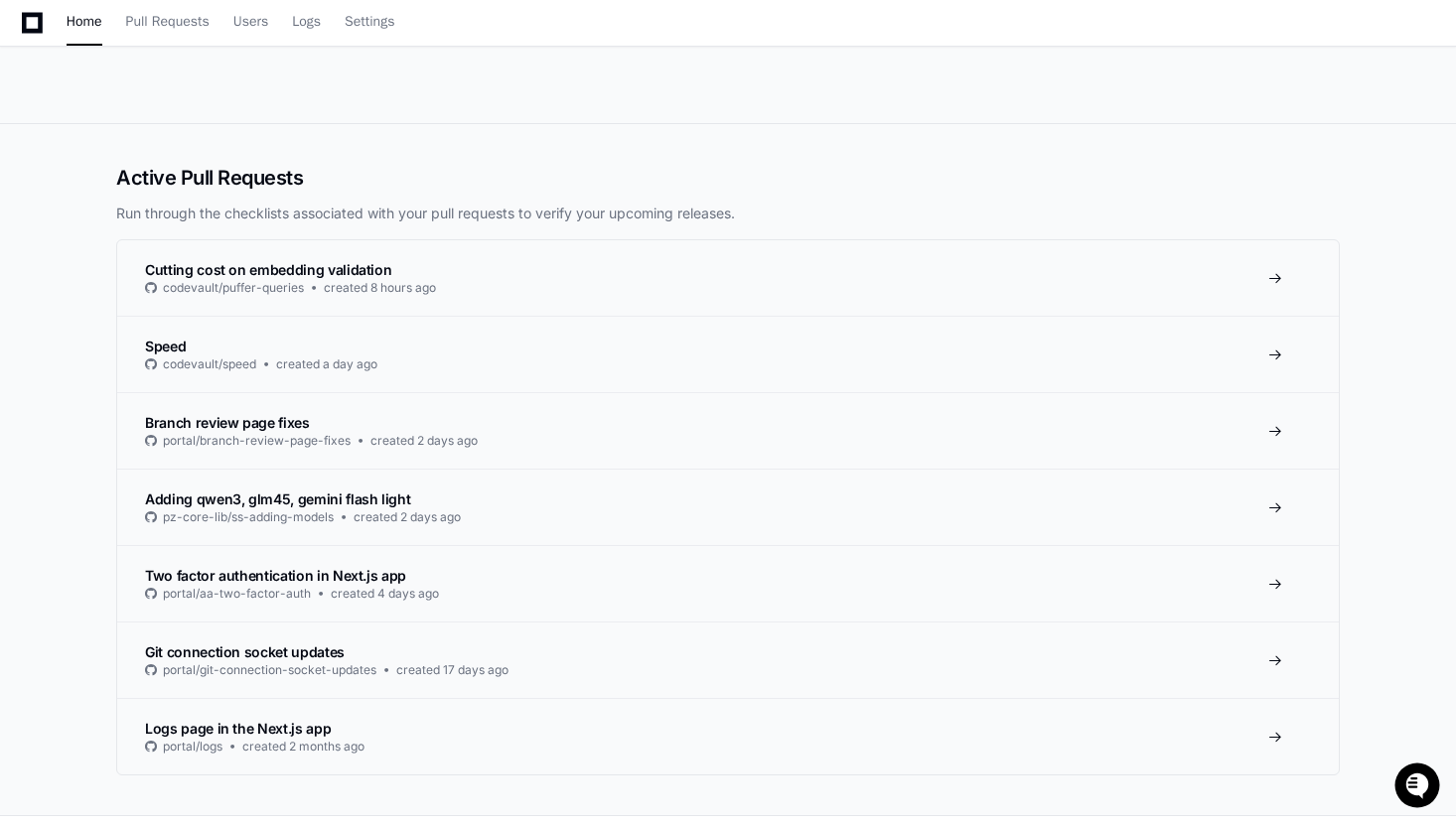 scroll, scrollTop: 0, scrollLeft: 0, axis: both 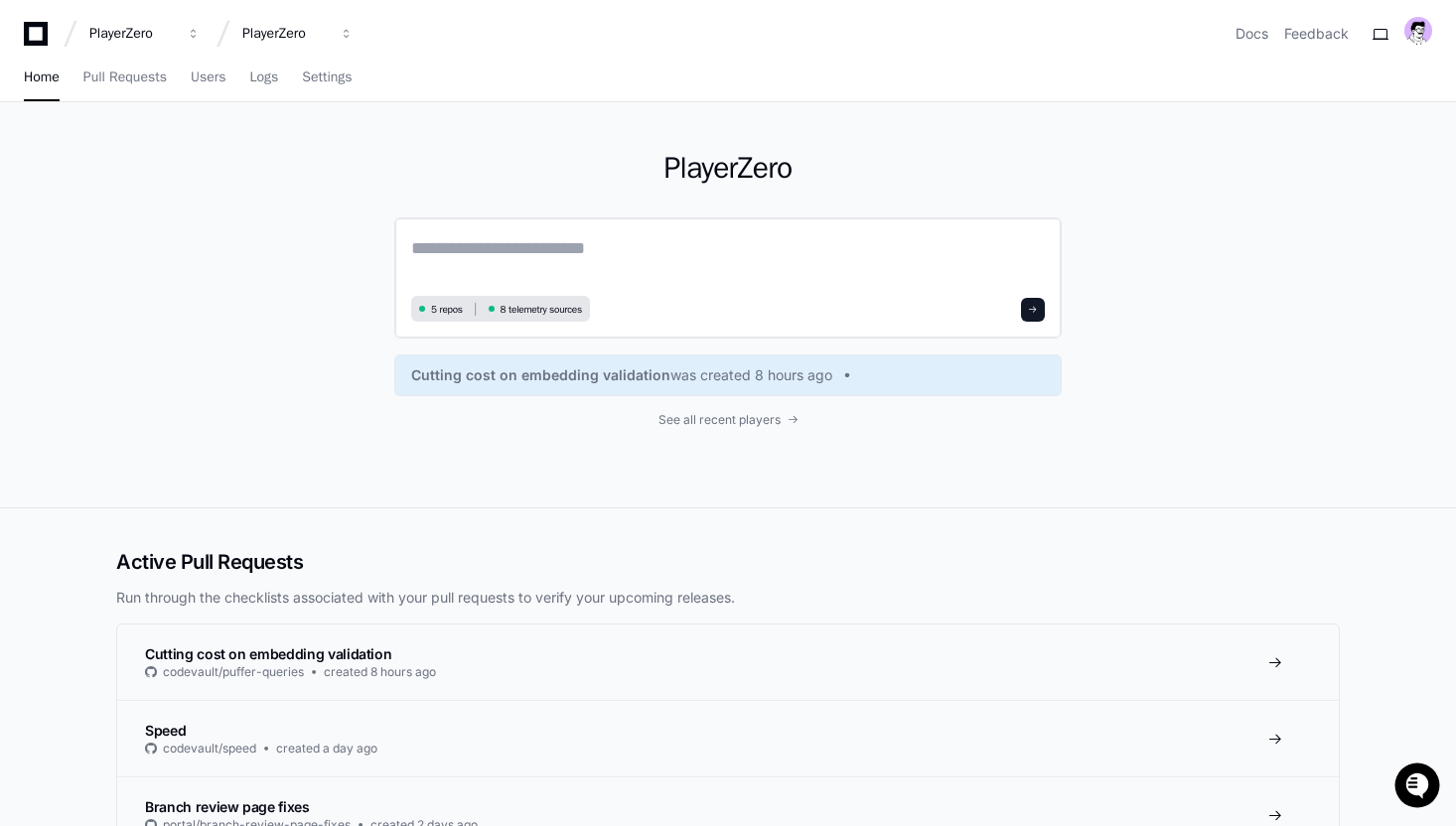 click 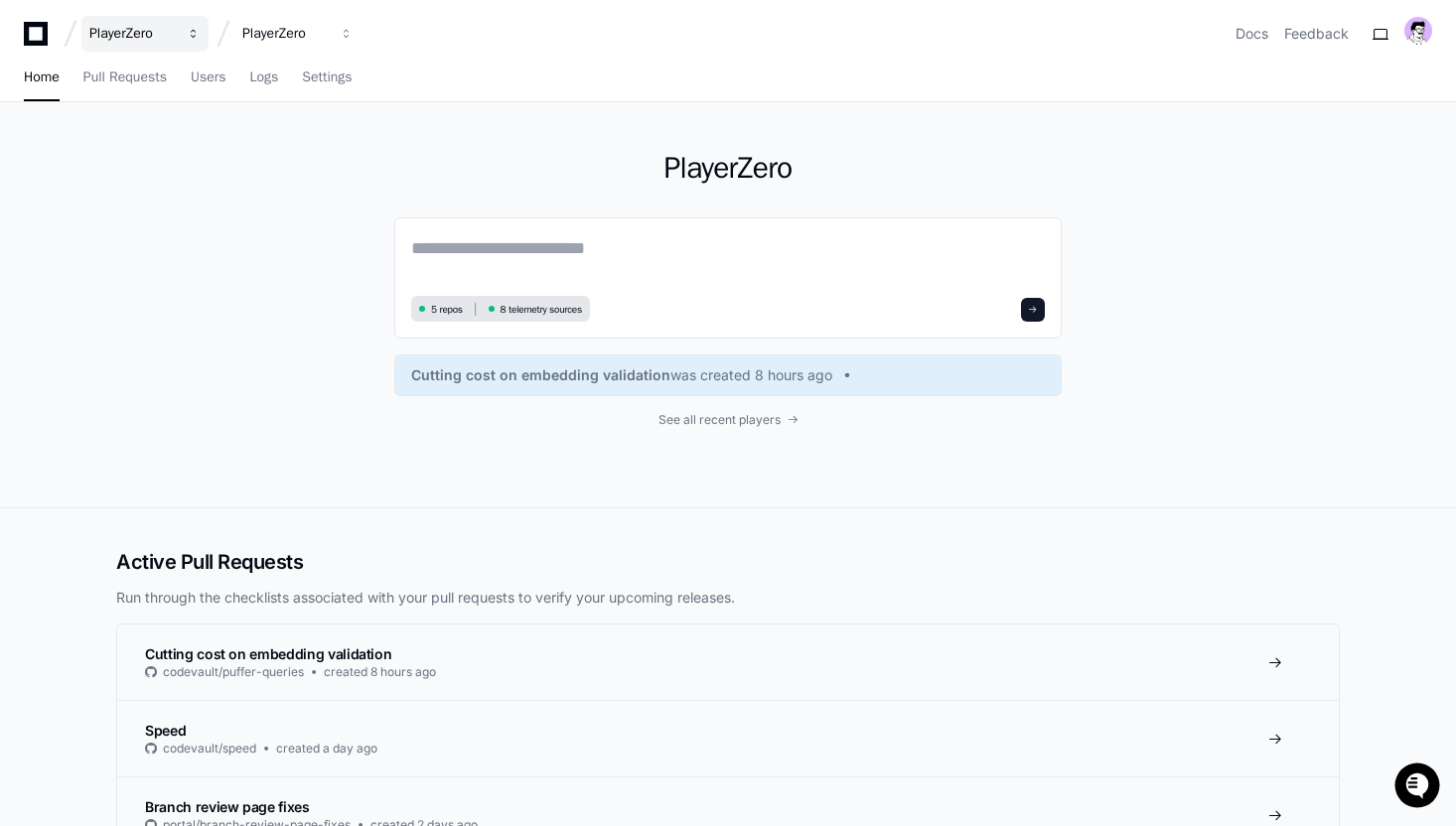 click on "PlayerZero" at bounding box center (145, 34) 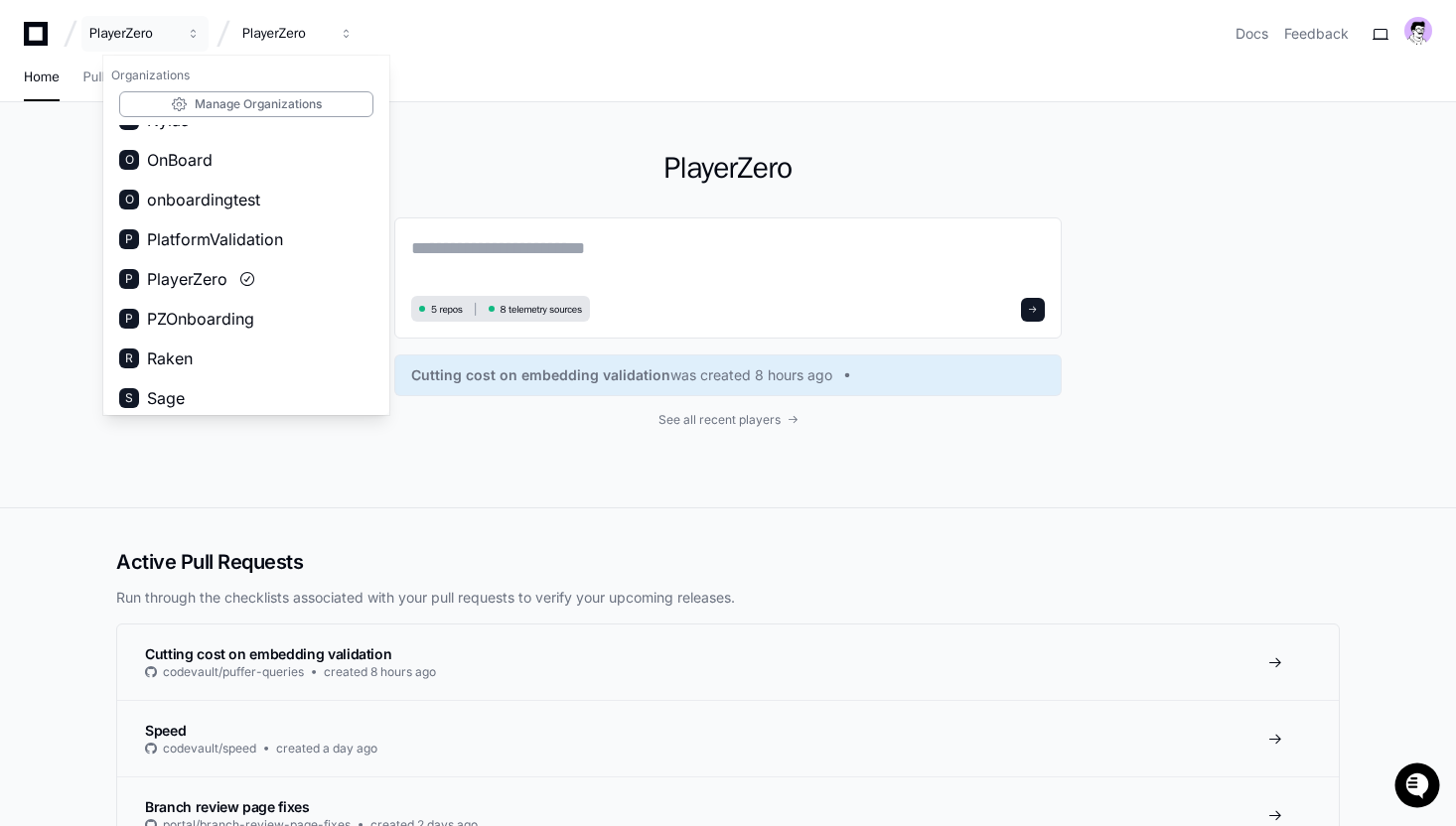 scroll, scrollTop: 539, scrollLeft: 0, axis: vertical 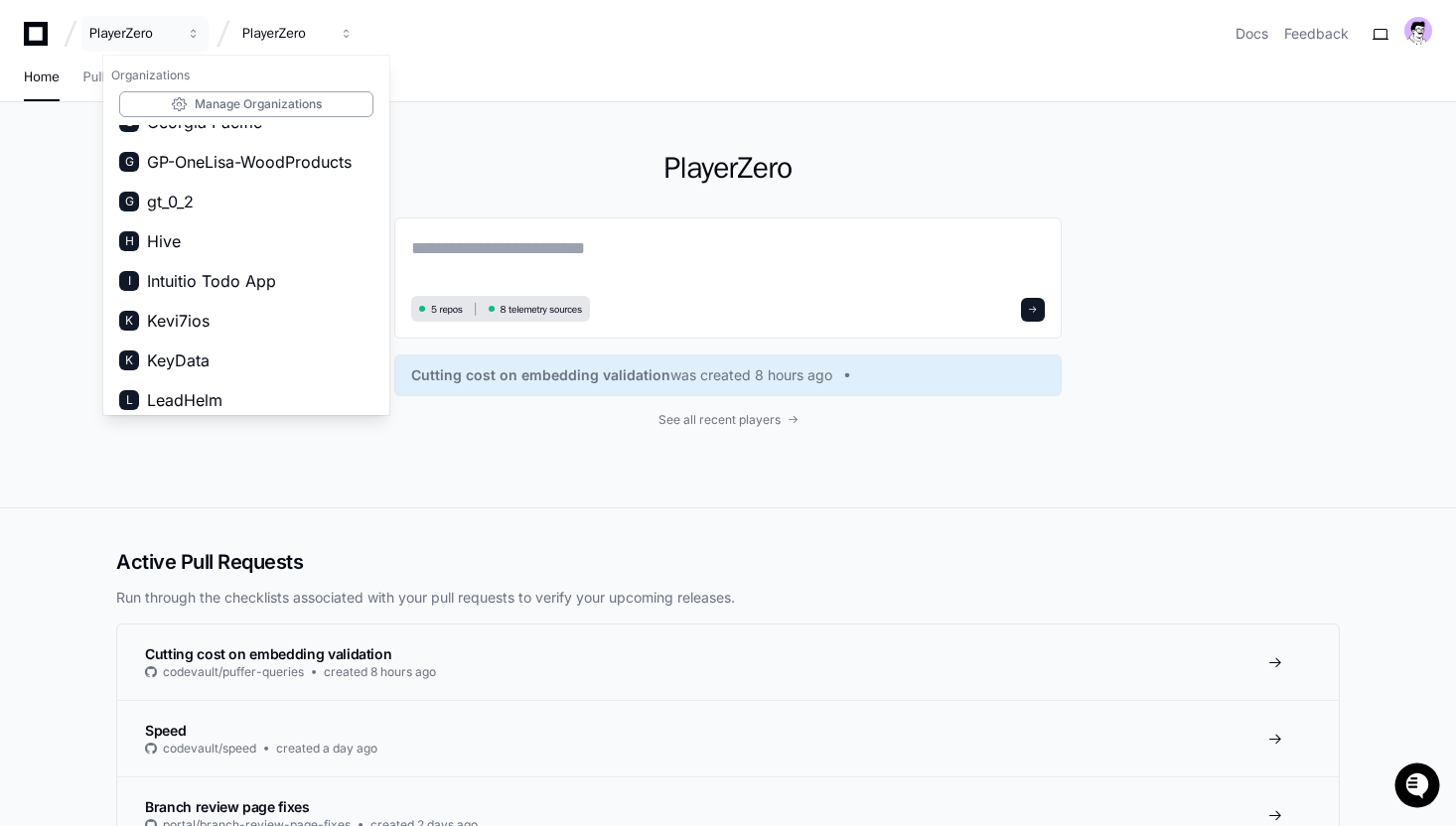 click on "PlayerZero  5 repos 8 telemetry sources Cutting cost on embedding validation  was created 8 hours ago See all recent players" 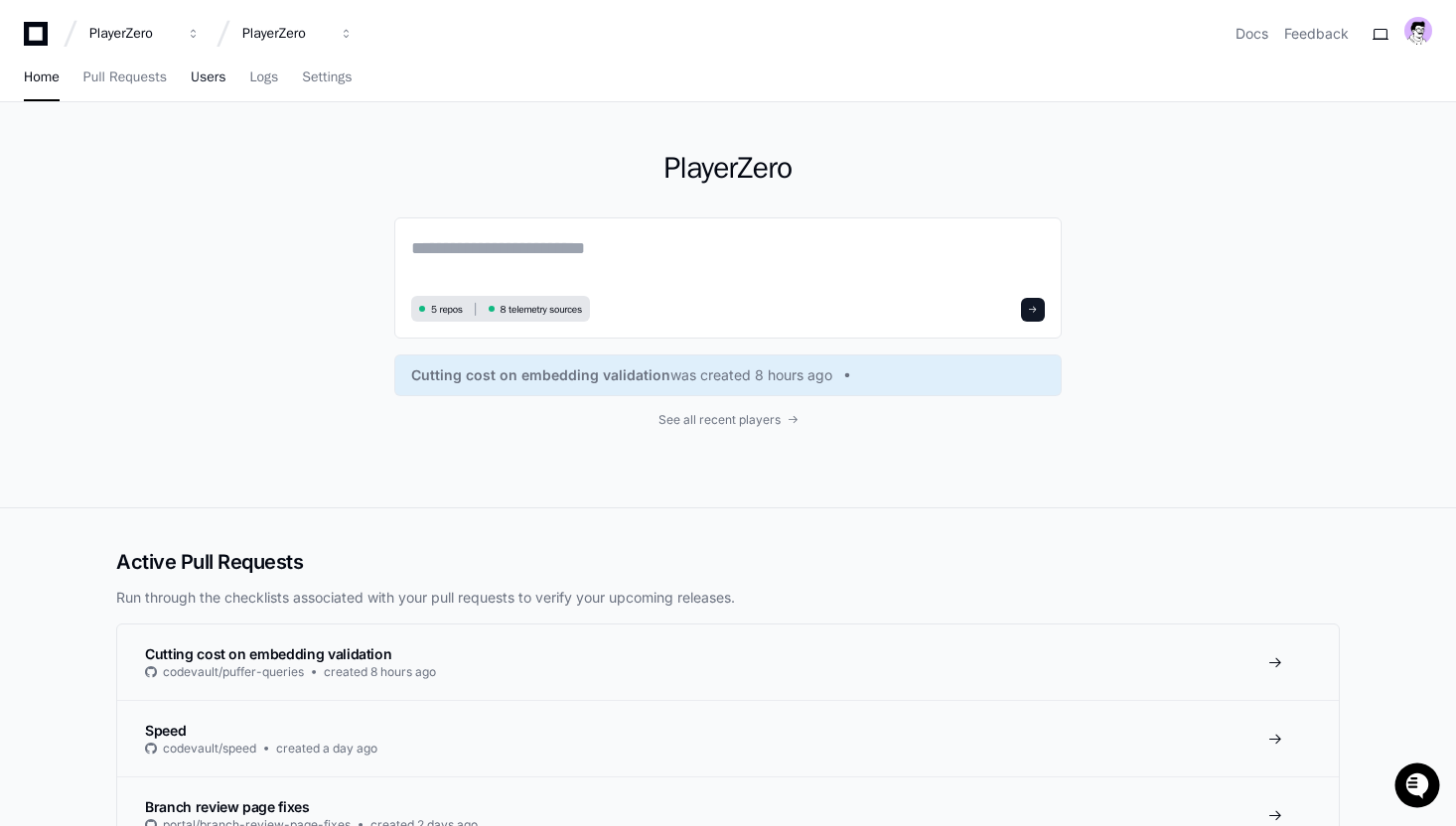 click on "Users" at bounding box center (209, 77) 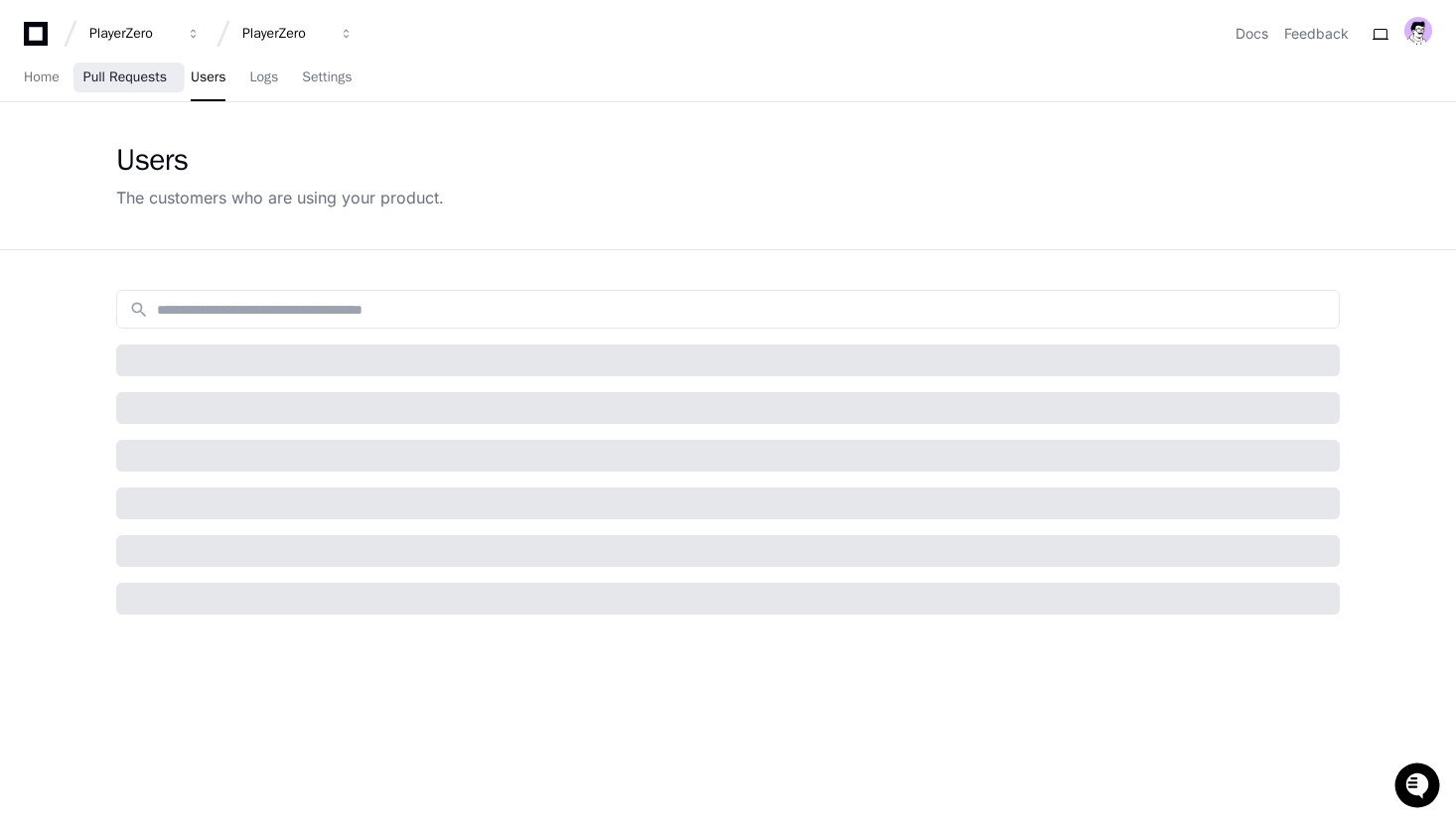 click on "Pull Requests" at bounding box center (125, 77) 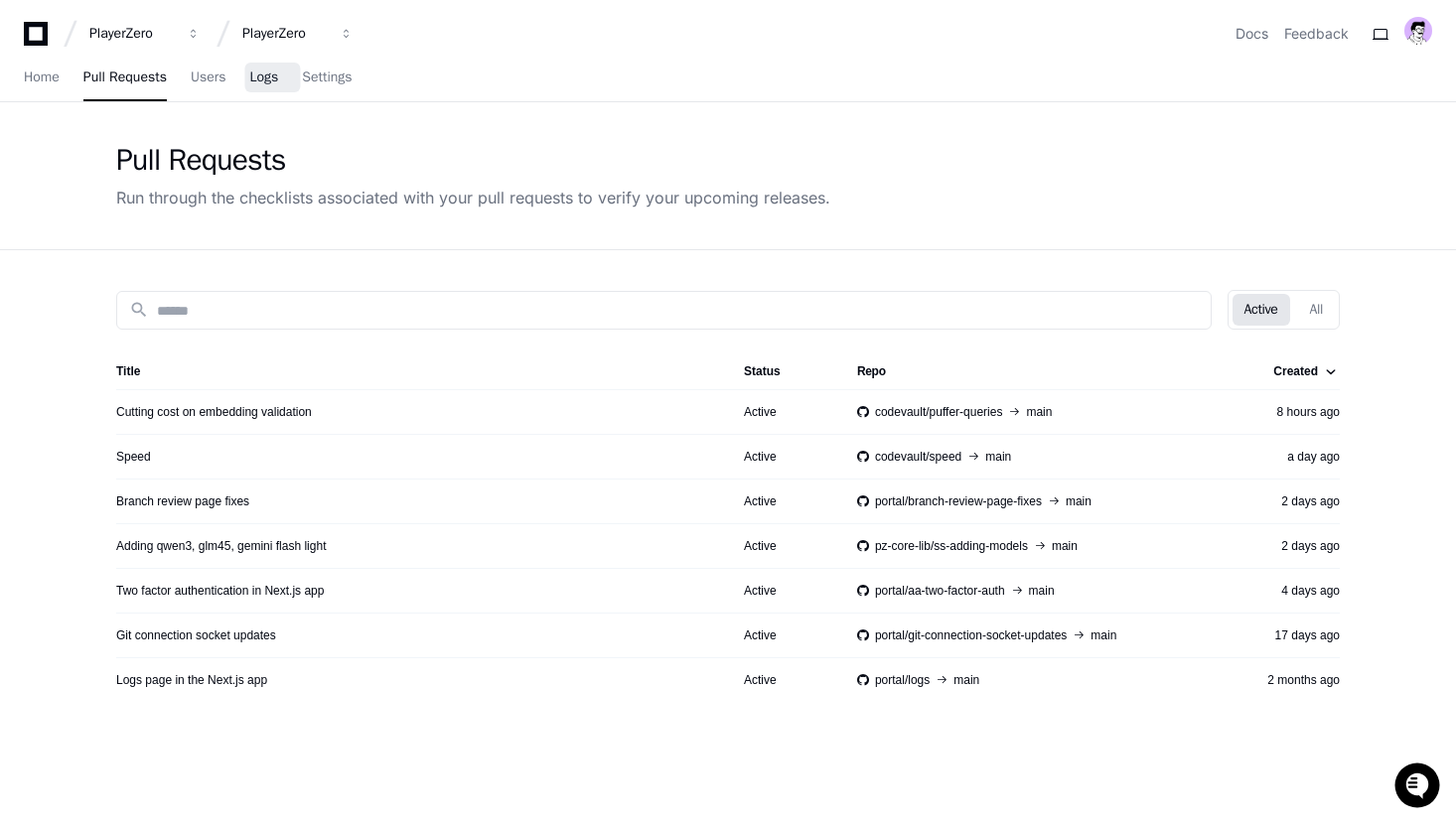 click on "Logs" at bounding box center [263, 77] 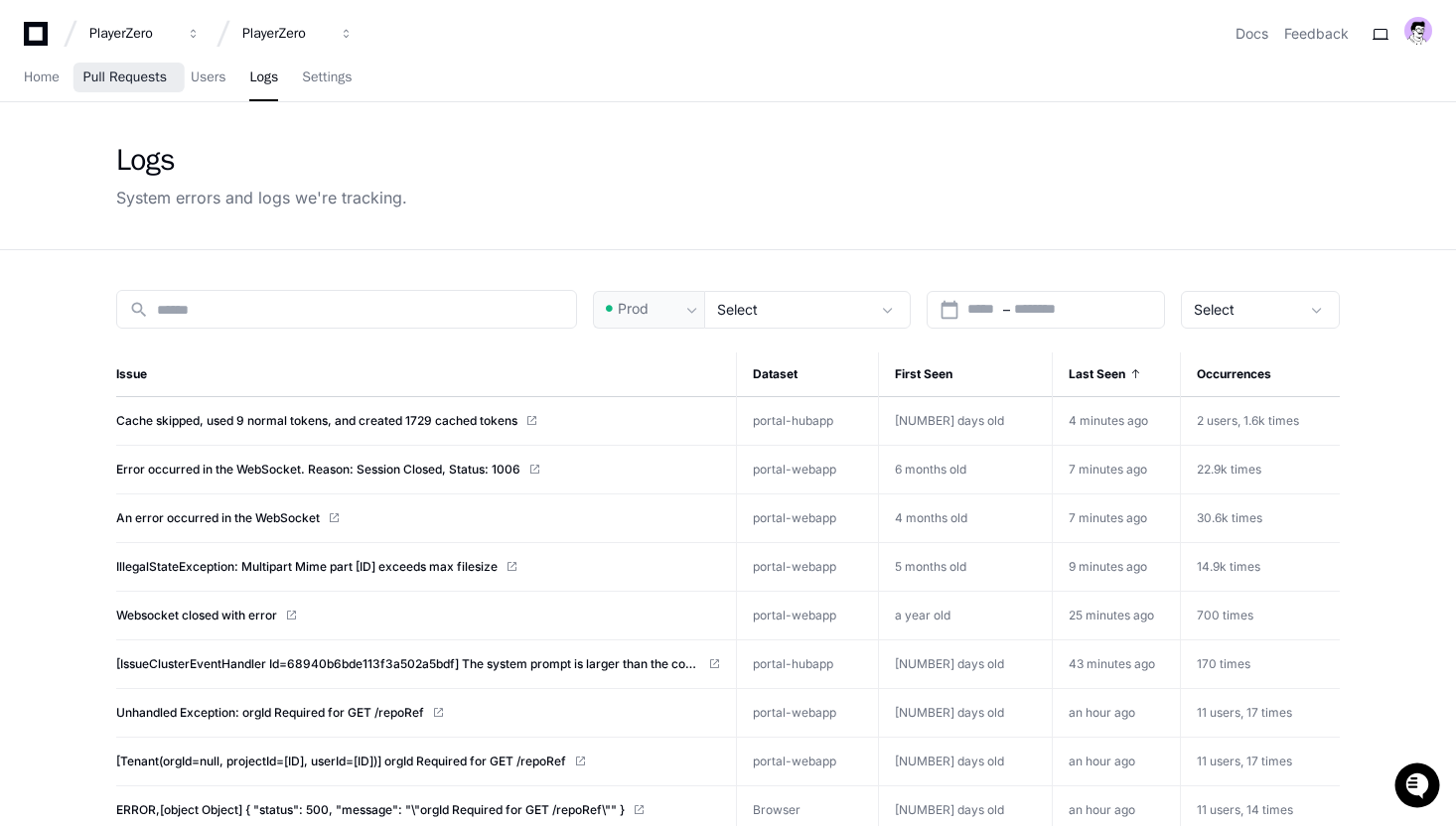 click on "Pull Requests" at bounding box center (125, 78) 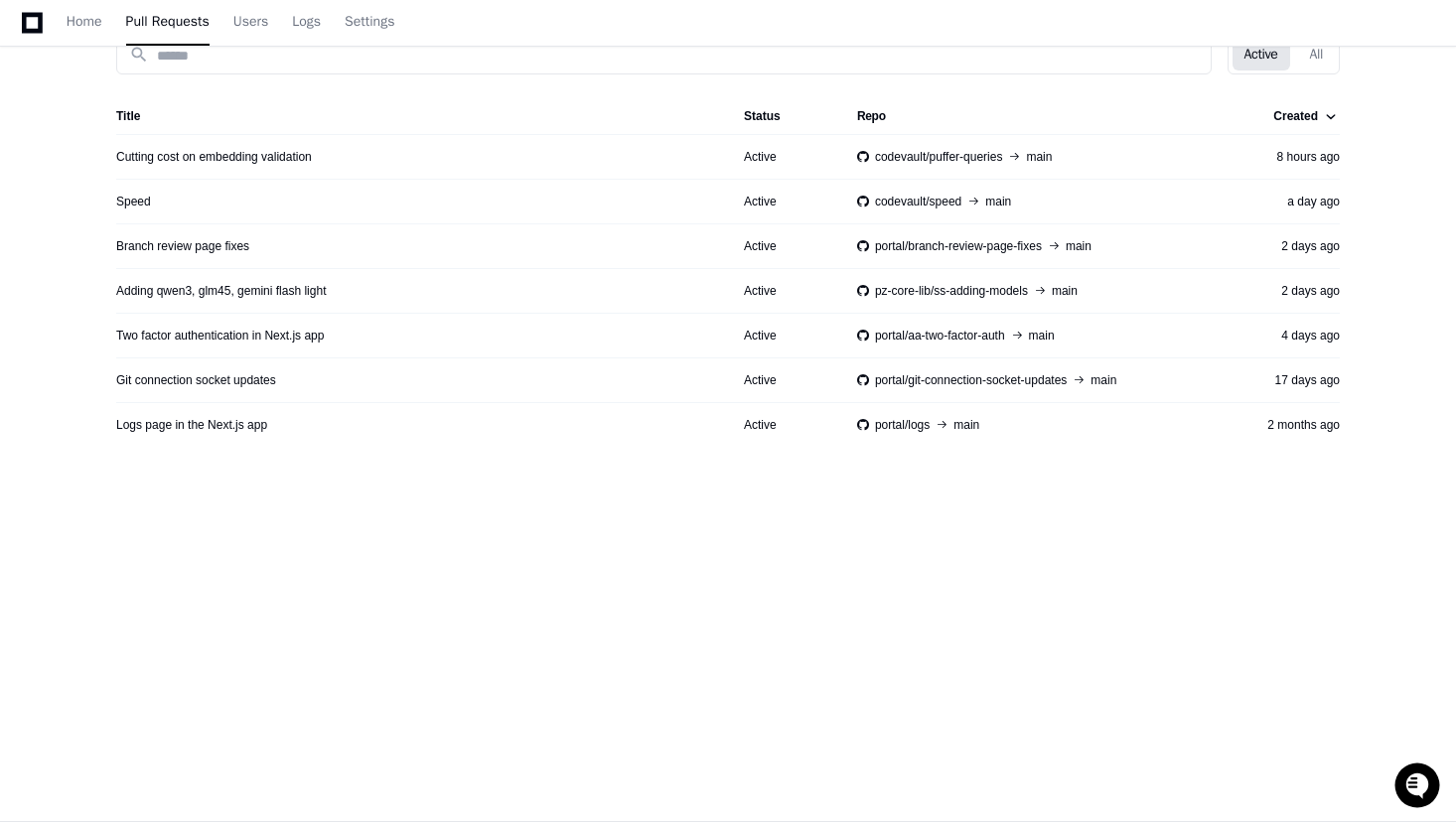 scroll, scrollTop: 0, scrollLeft: 0, axis: both 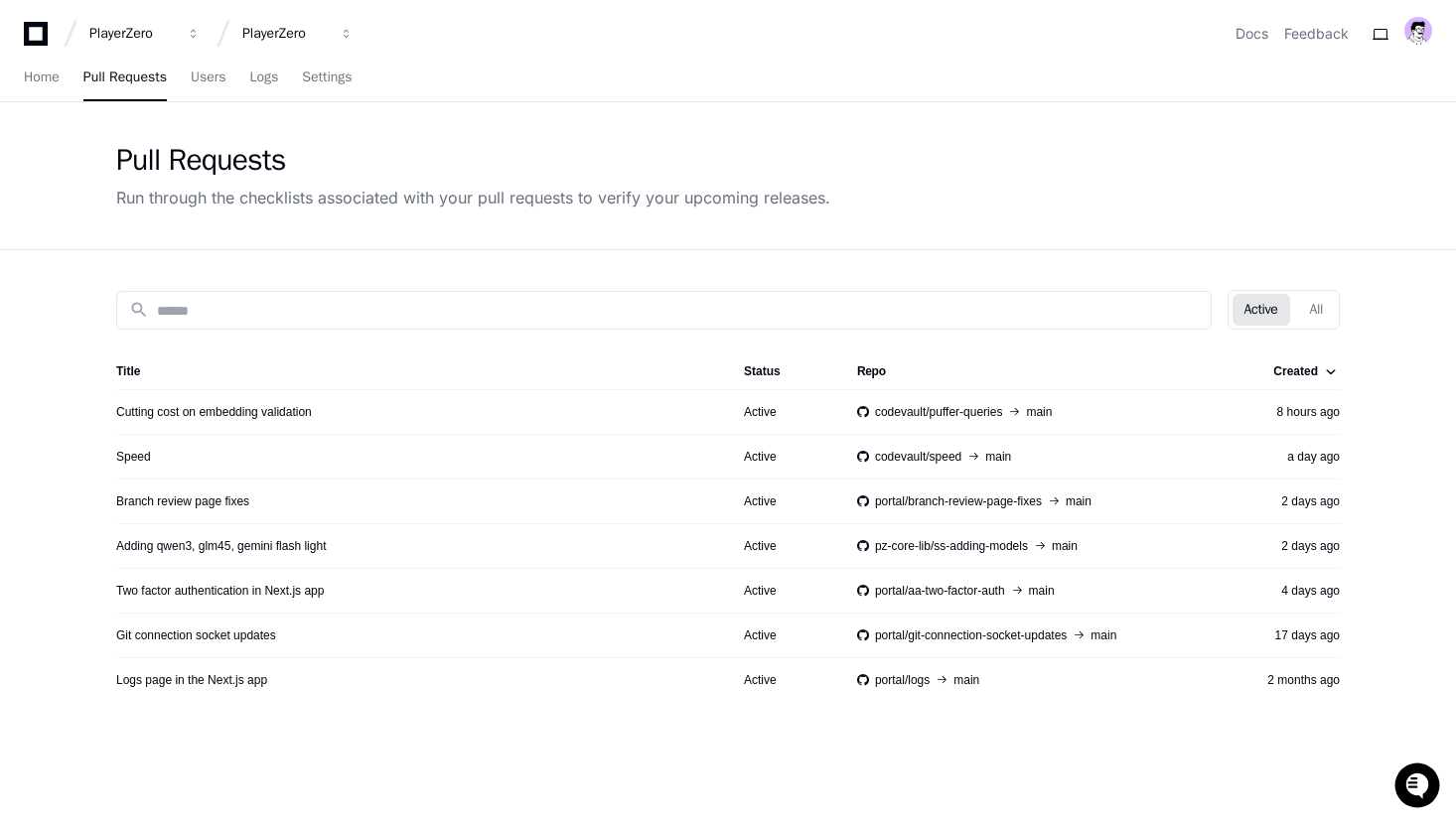 click on "Pull Requests" 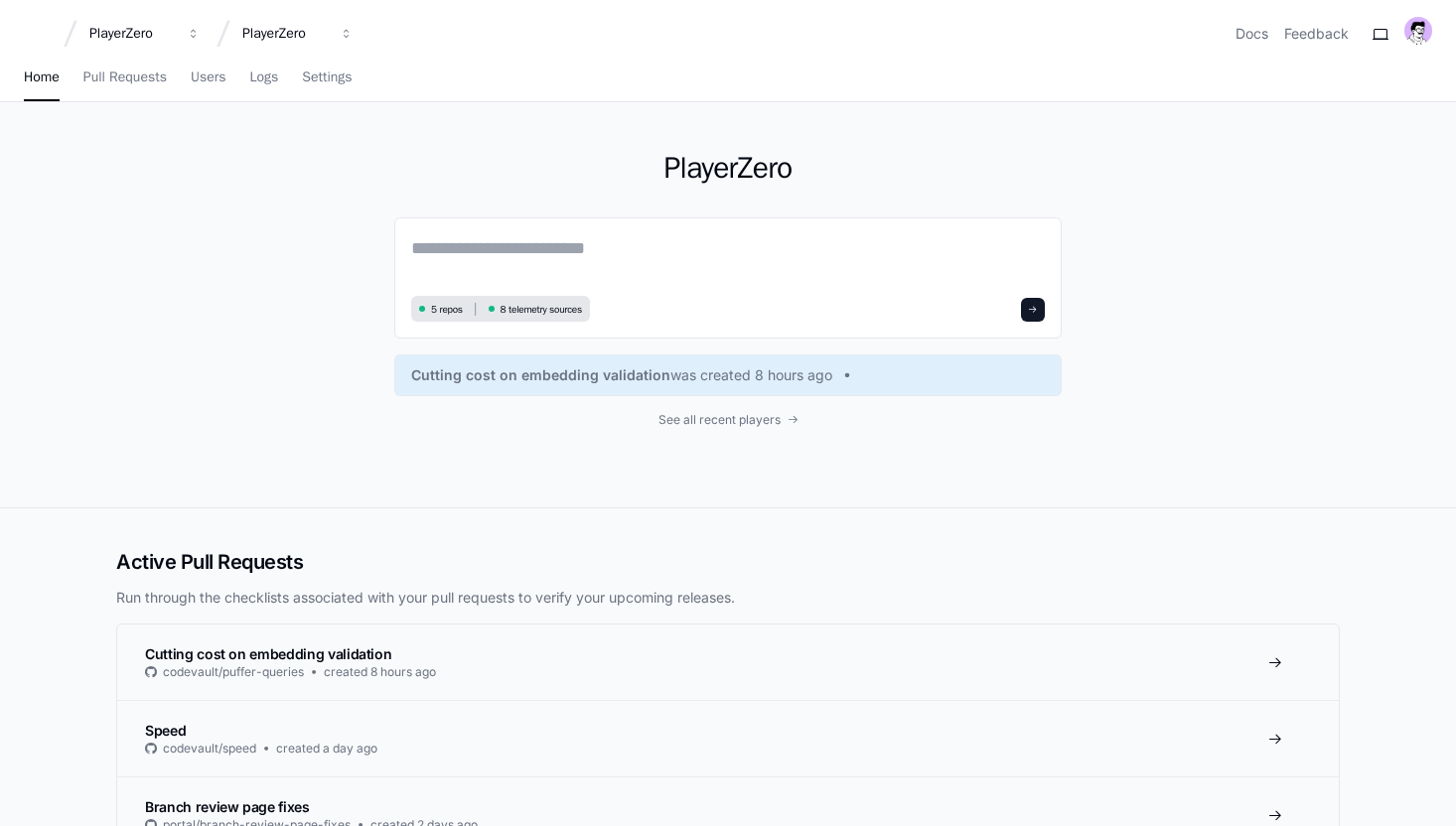 scroll, scrollTop: 0, scrollLeft: 0, axis: both 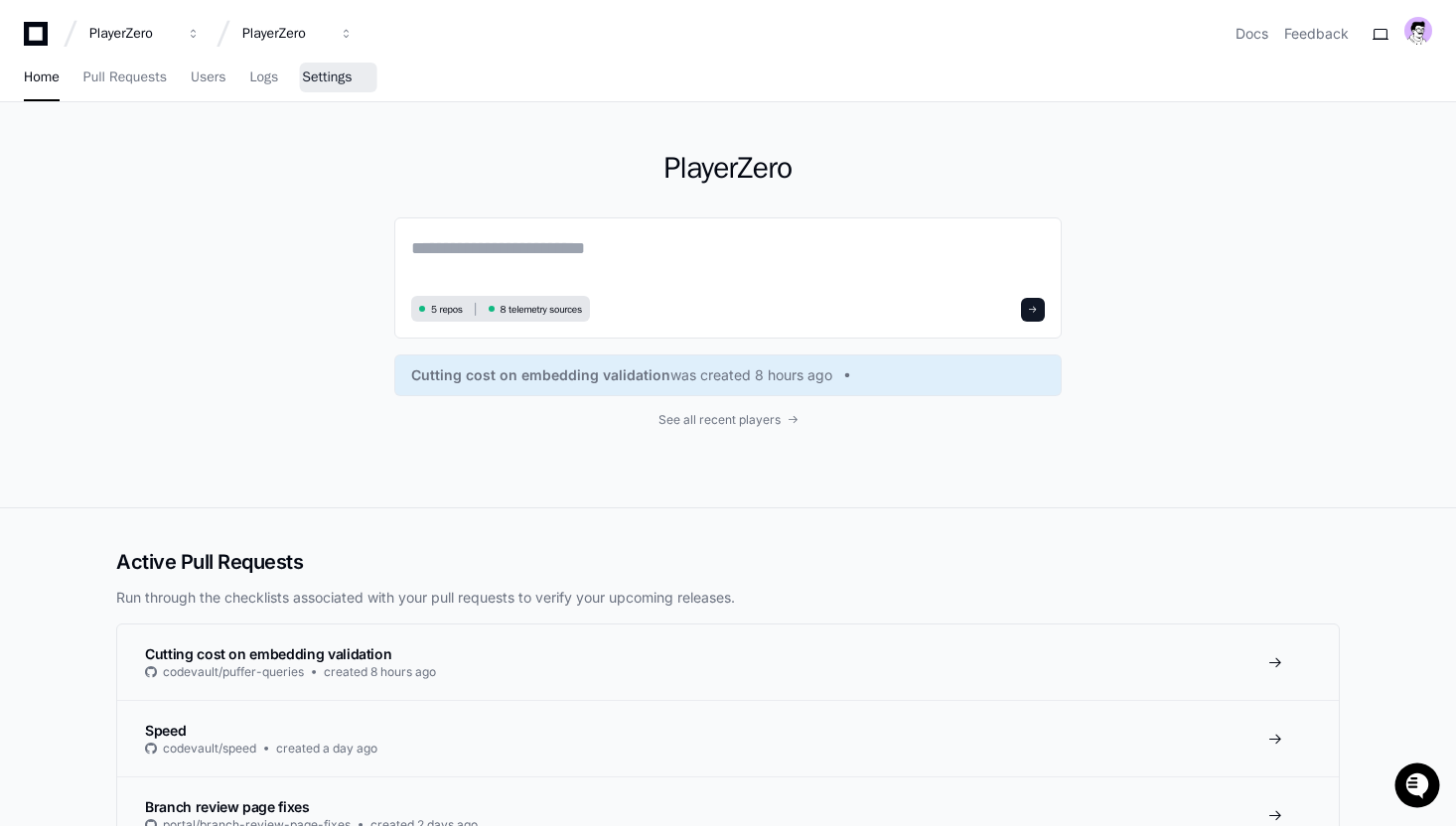 click on "Settings" at bounding box center [327, 77] 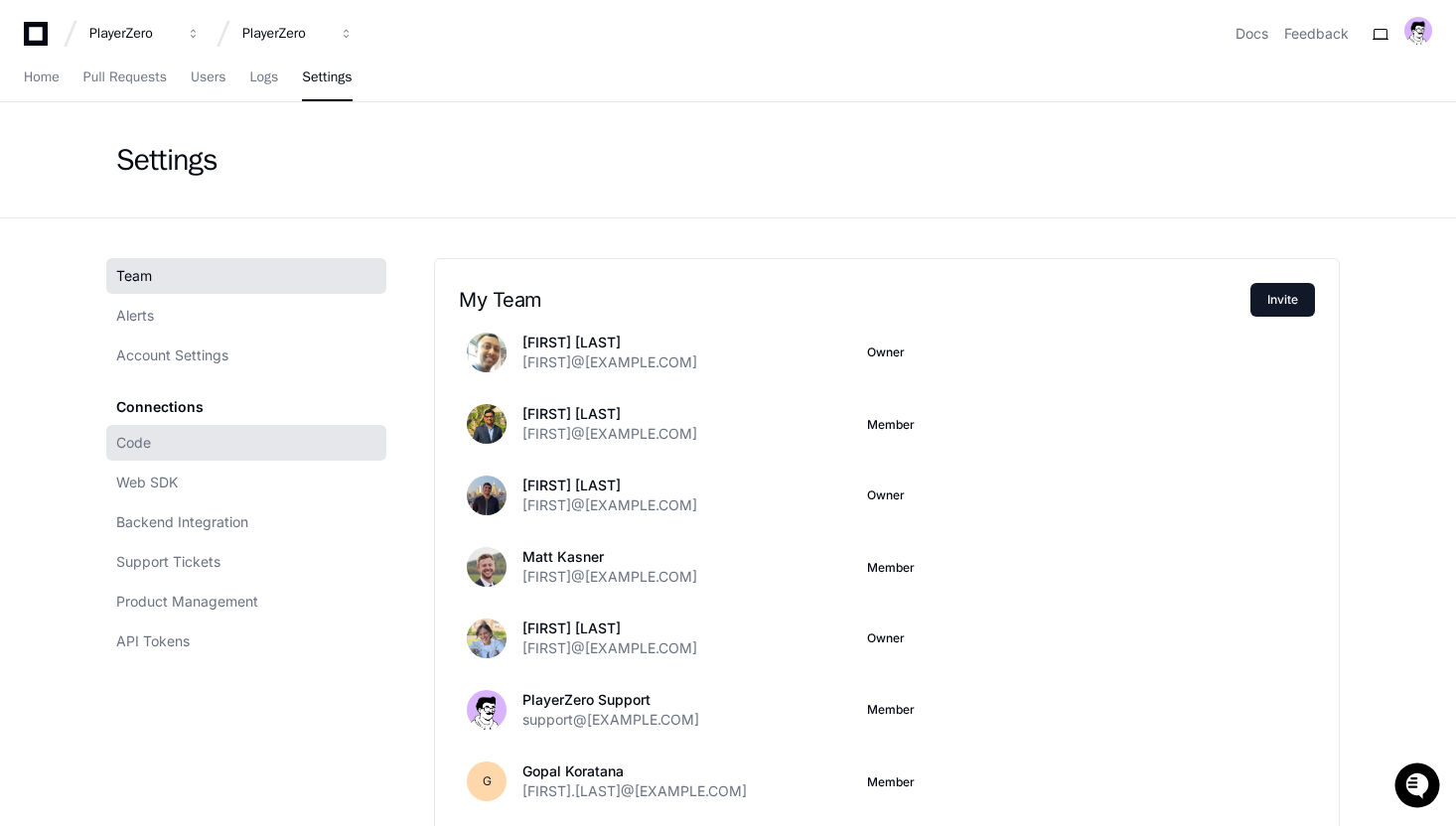 click on "Code" 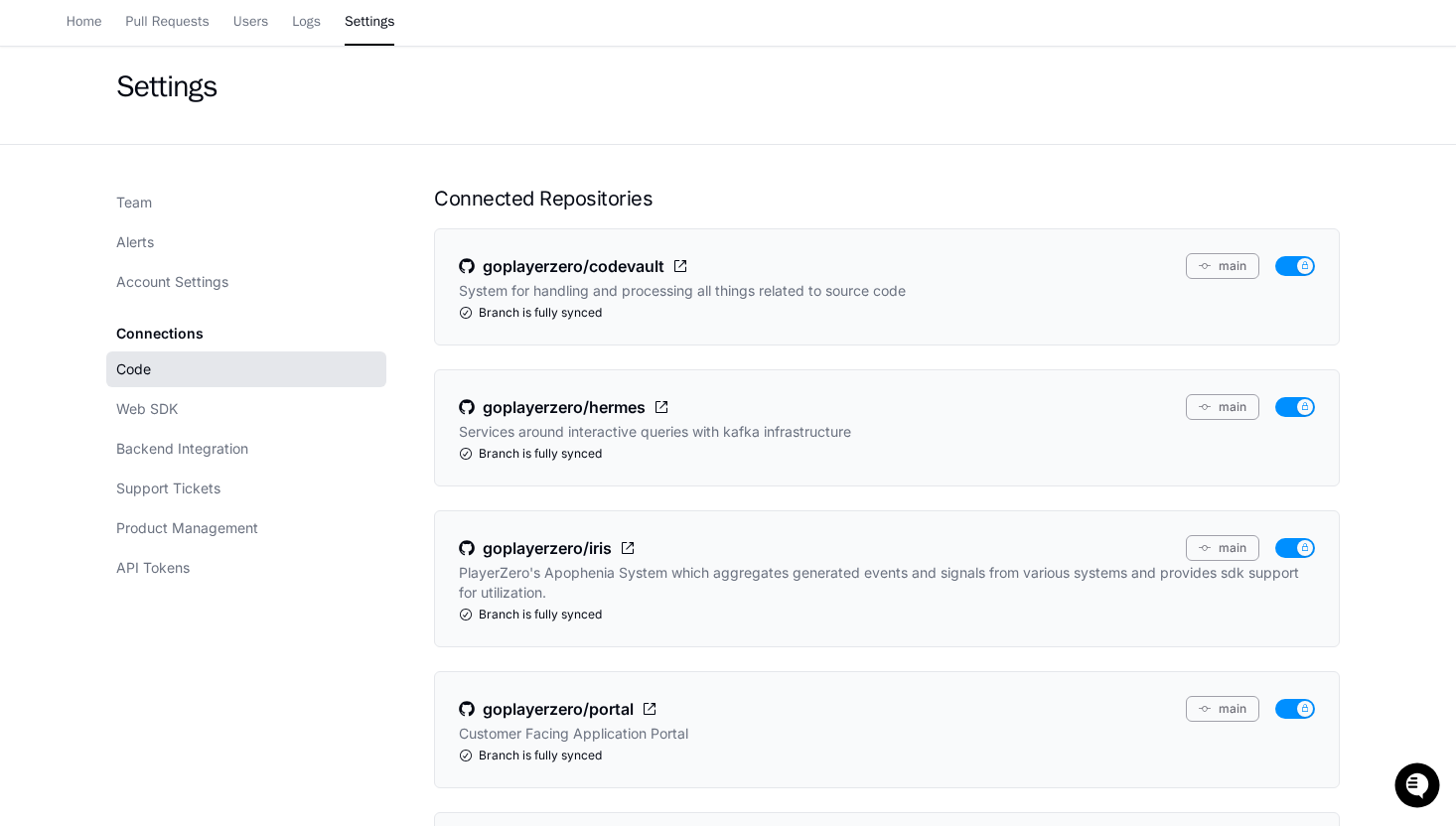 scroll, scrollTop: 0, scrollLeft: 0, axis: both 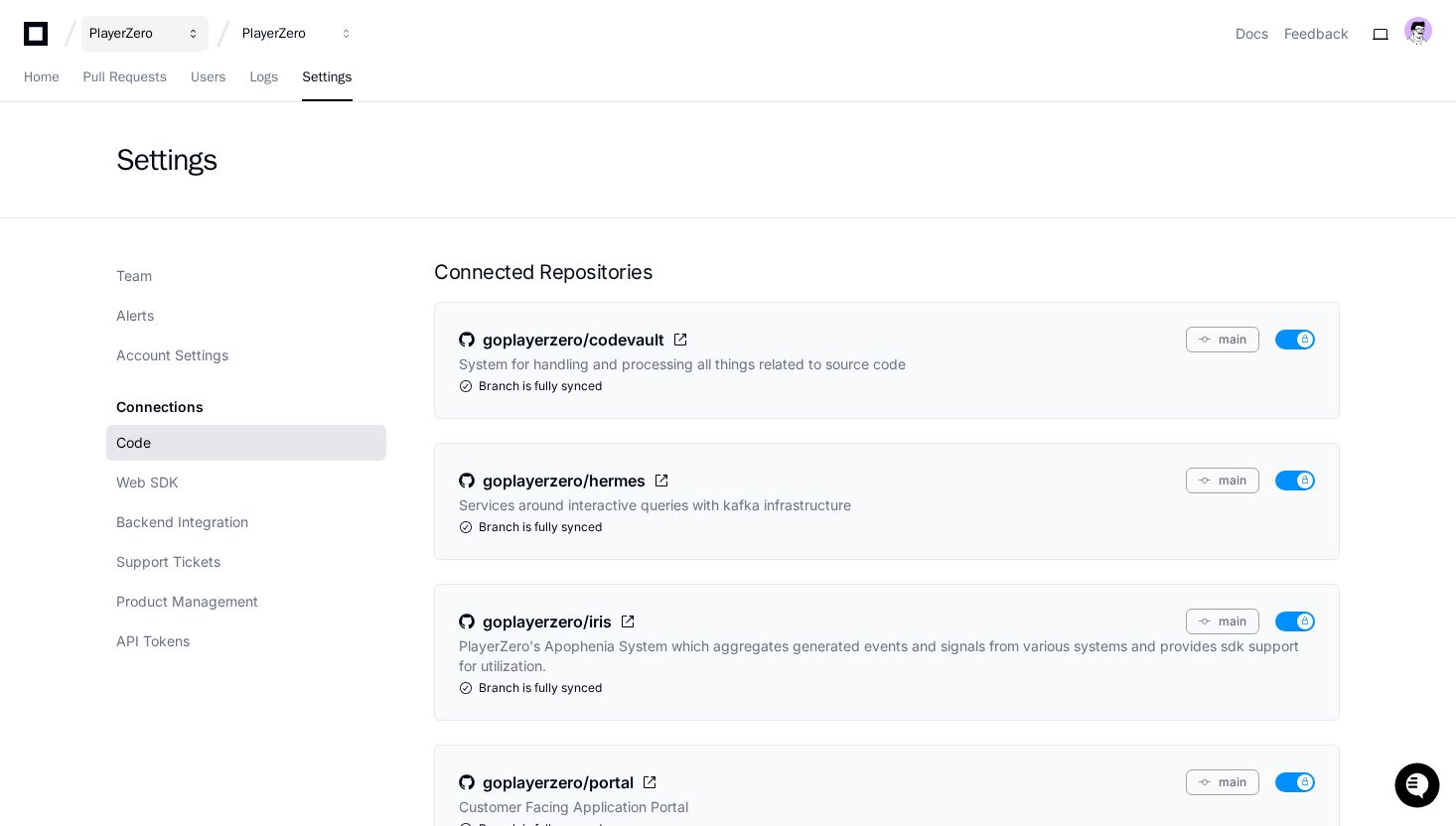 click on "PlayerZero" at bounding box center [132, 34] 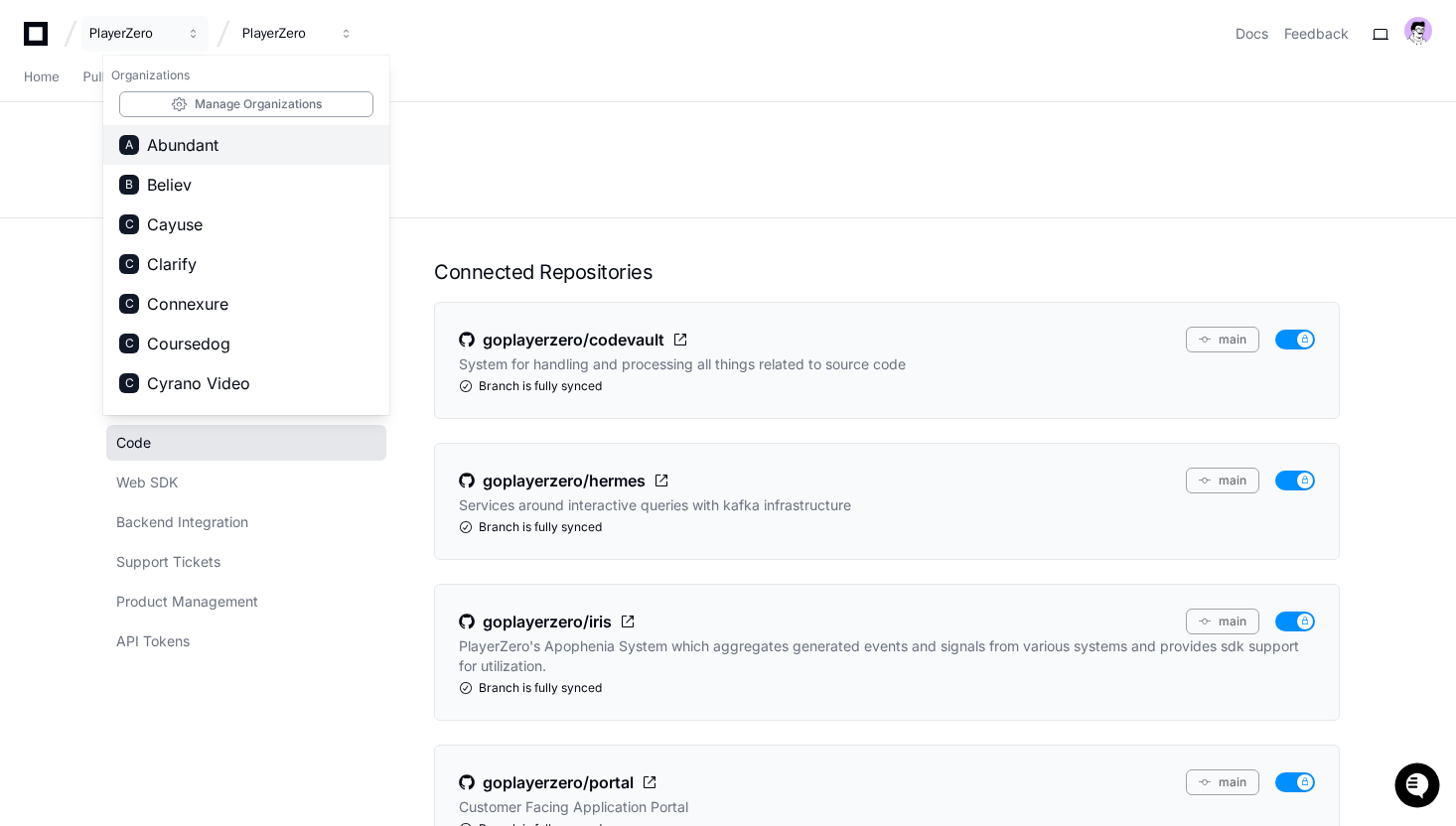 click on "Abundant" at bounding box center (183, 145) 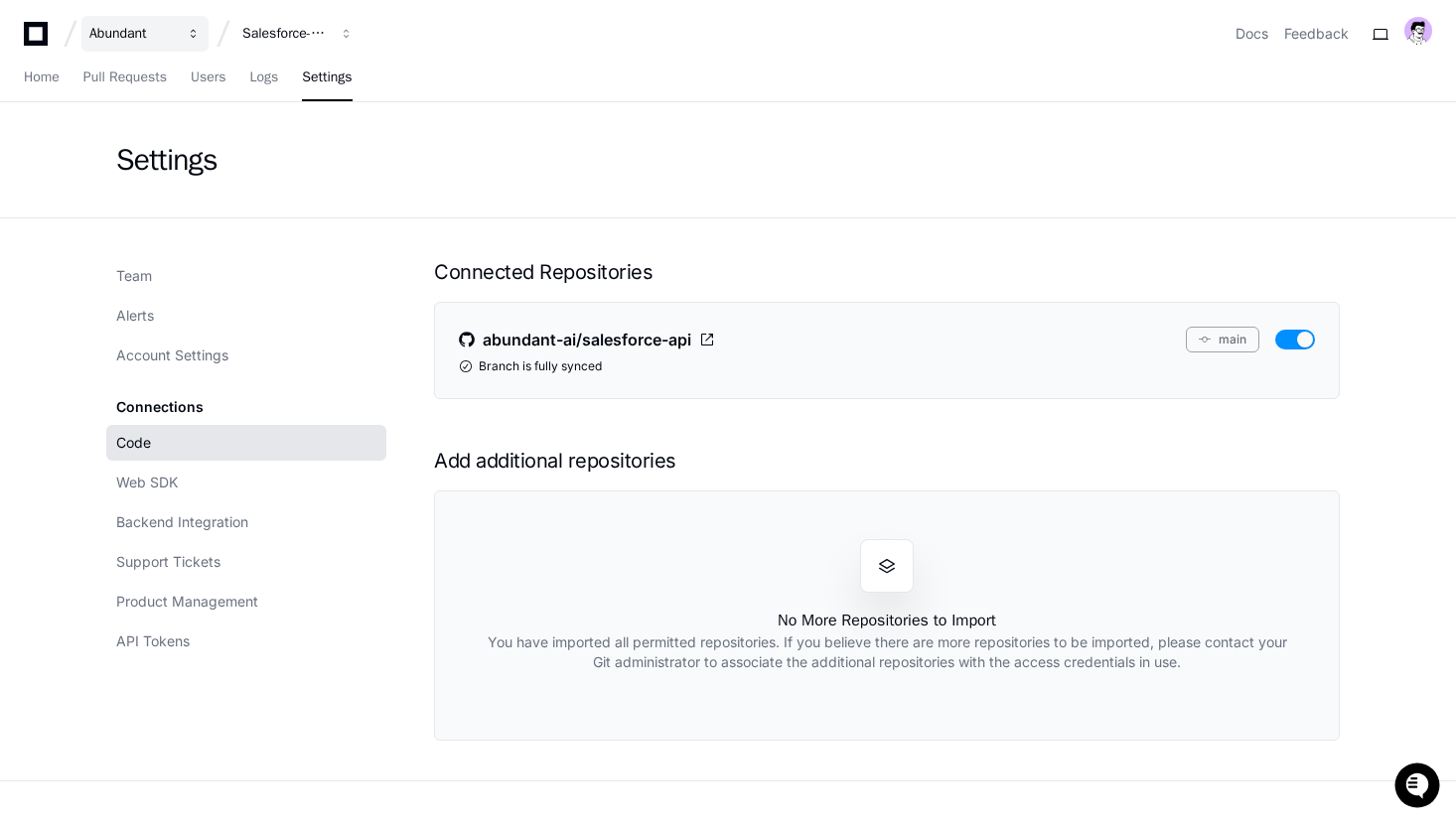 click on "Abundant" at bounding box center (132, 34) 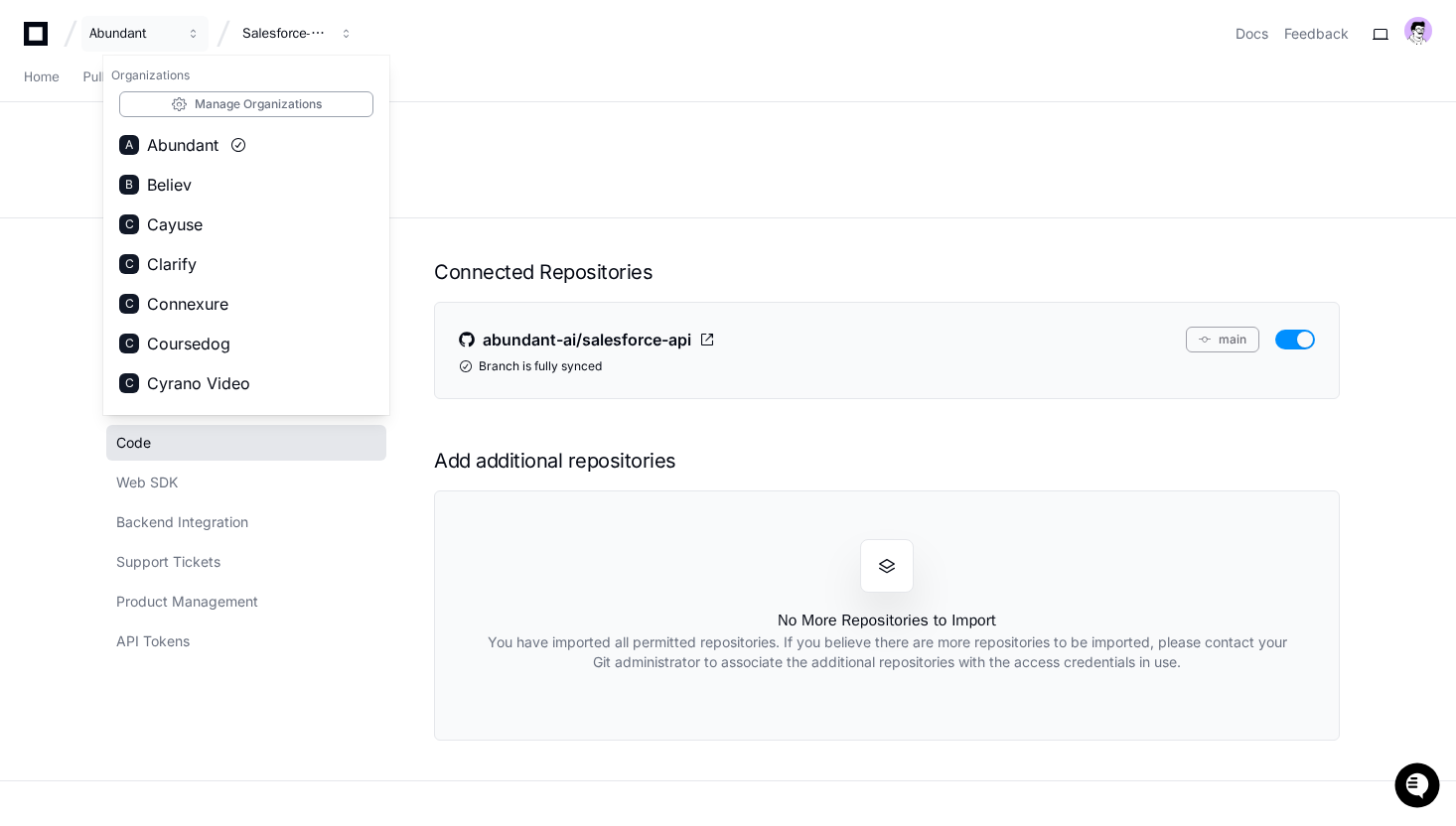 click on "Connected Repositories abundant-ai/salesforce-api  main   Branch is fully synced  Add additional repositories  No More Repositories to Import   You have imported all permitted repositories. If you believe there are more repositories to be imported, please contact your Git administrator to associate the additional repositories with the access credentials in use." 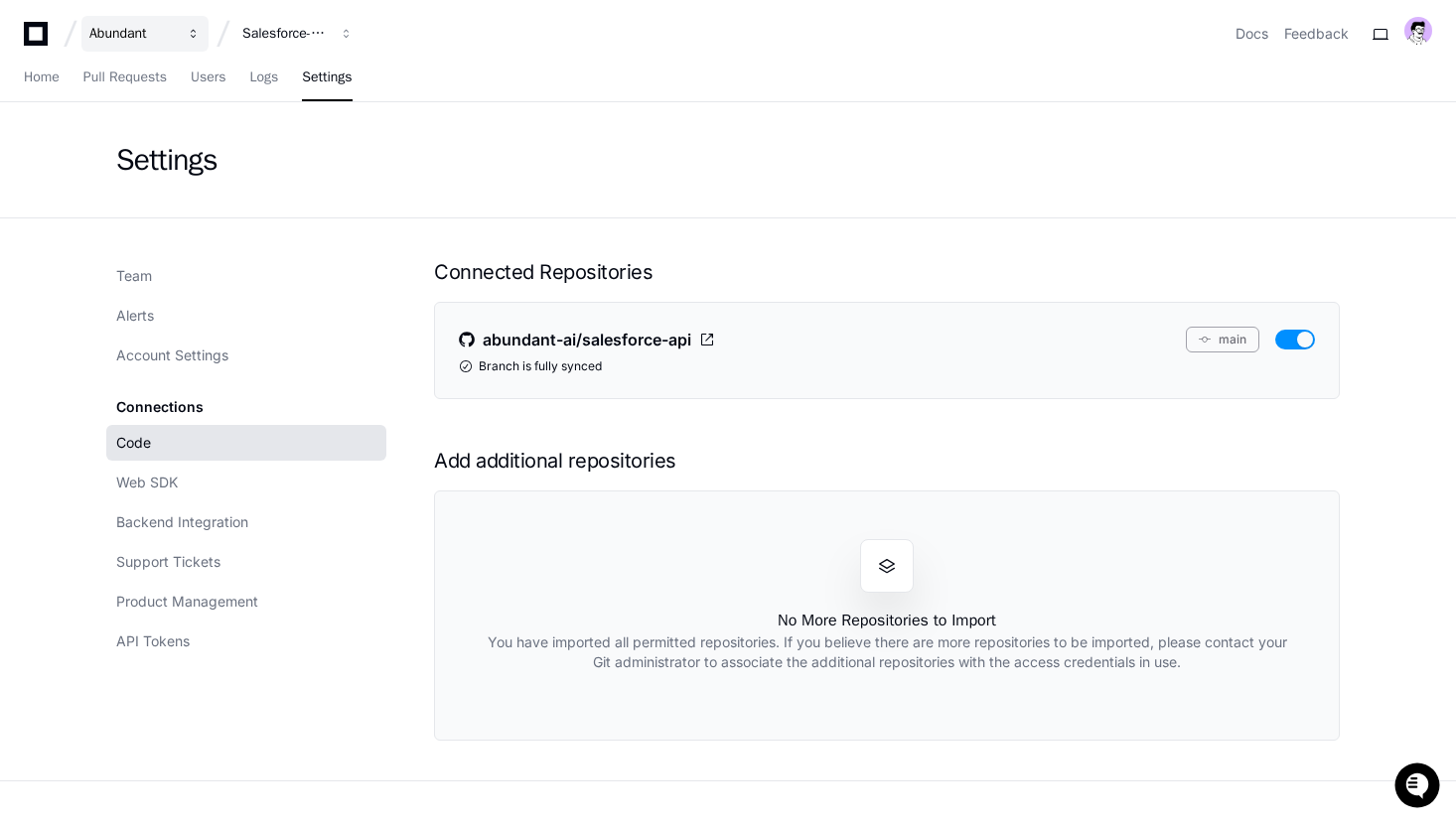 click on "Abundant" at bounding box center (145, 34) 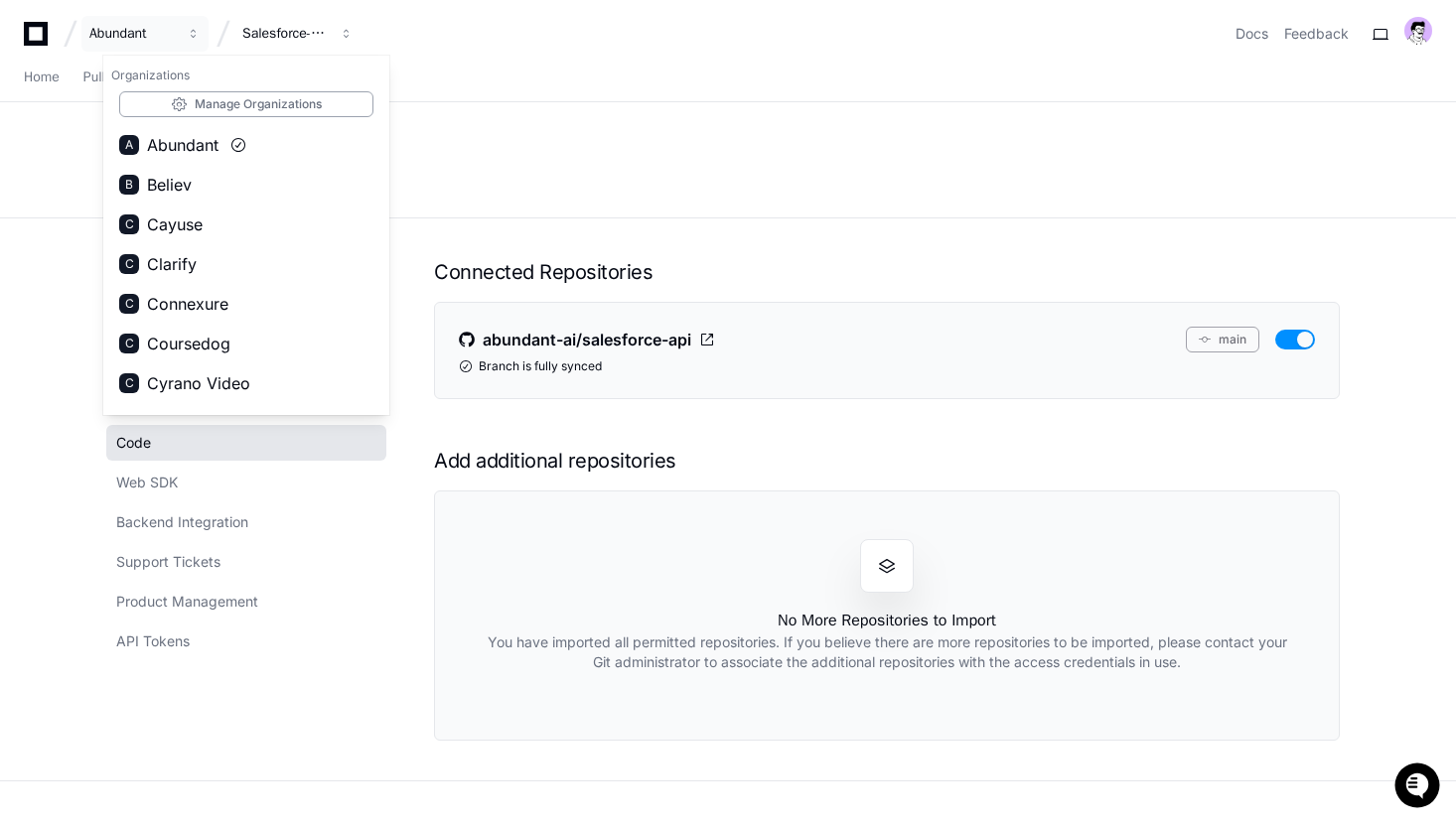 click on "Settings" 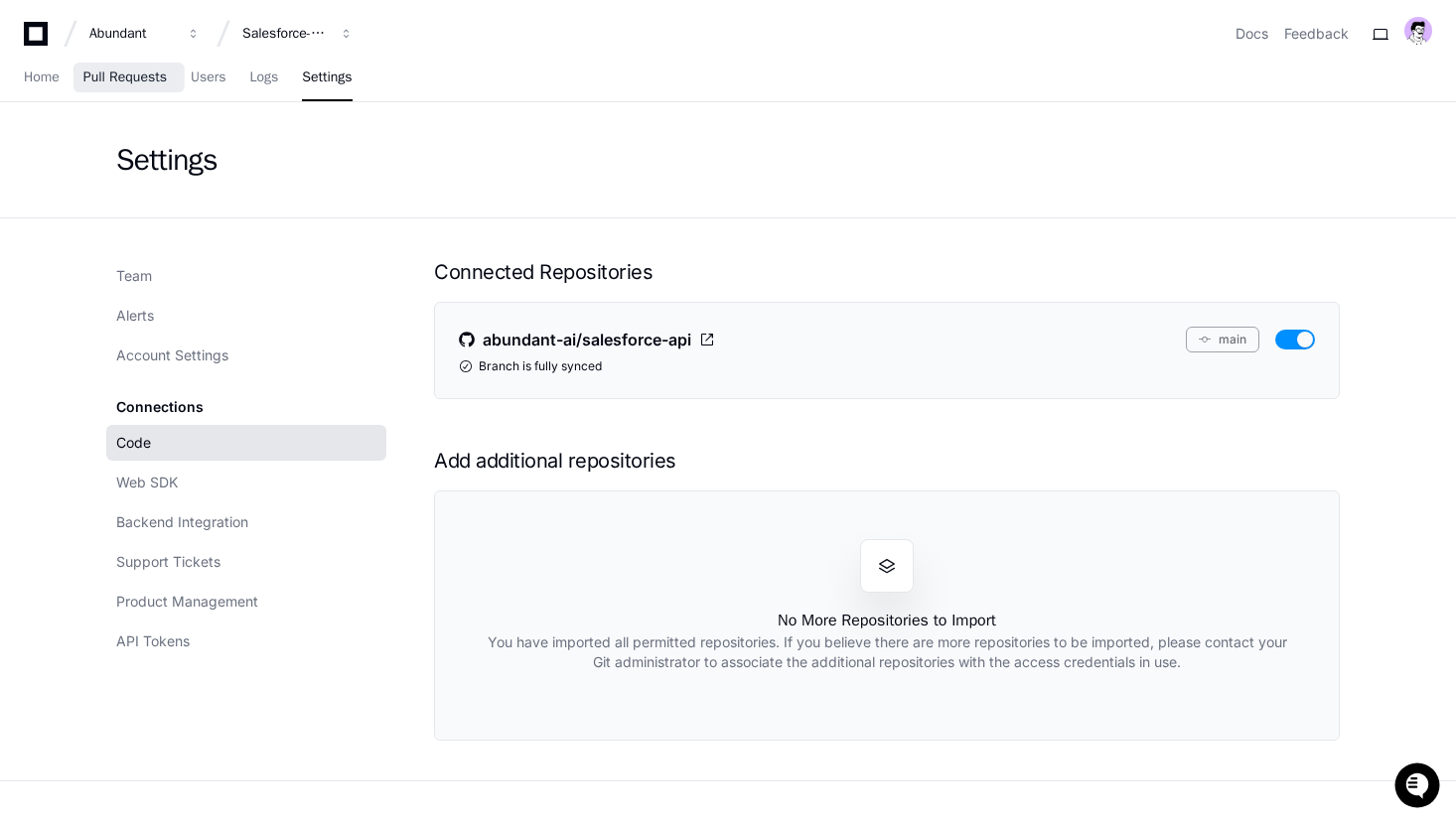 click on "Pull Requests" at bounding box center (125, 77) 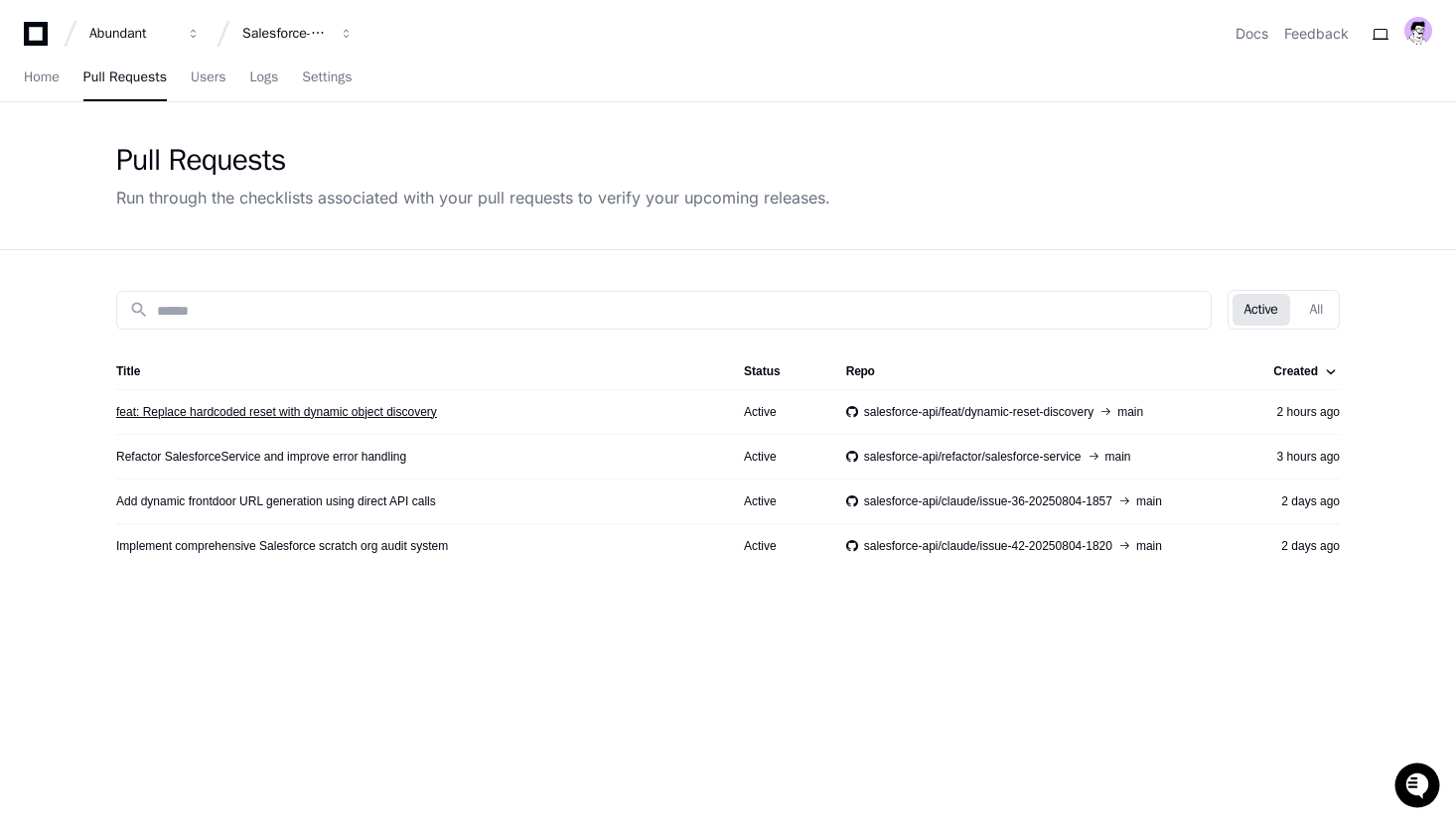click on "feat: Replace hardcoded reset with dynamic object discovery" 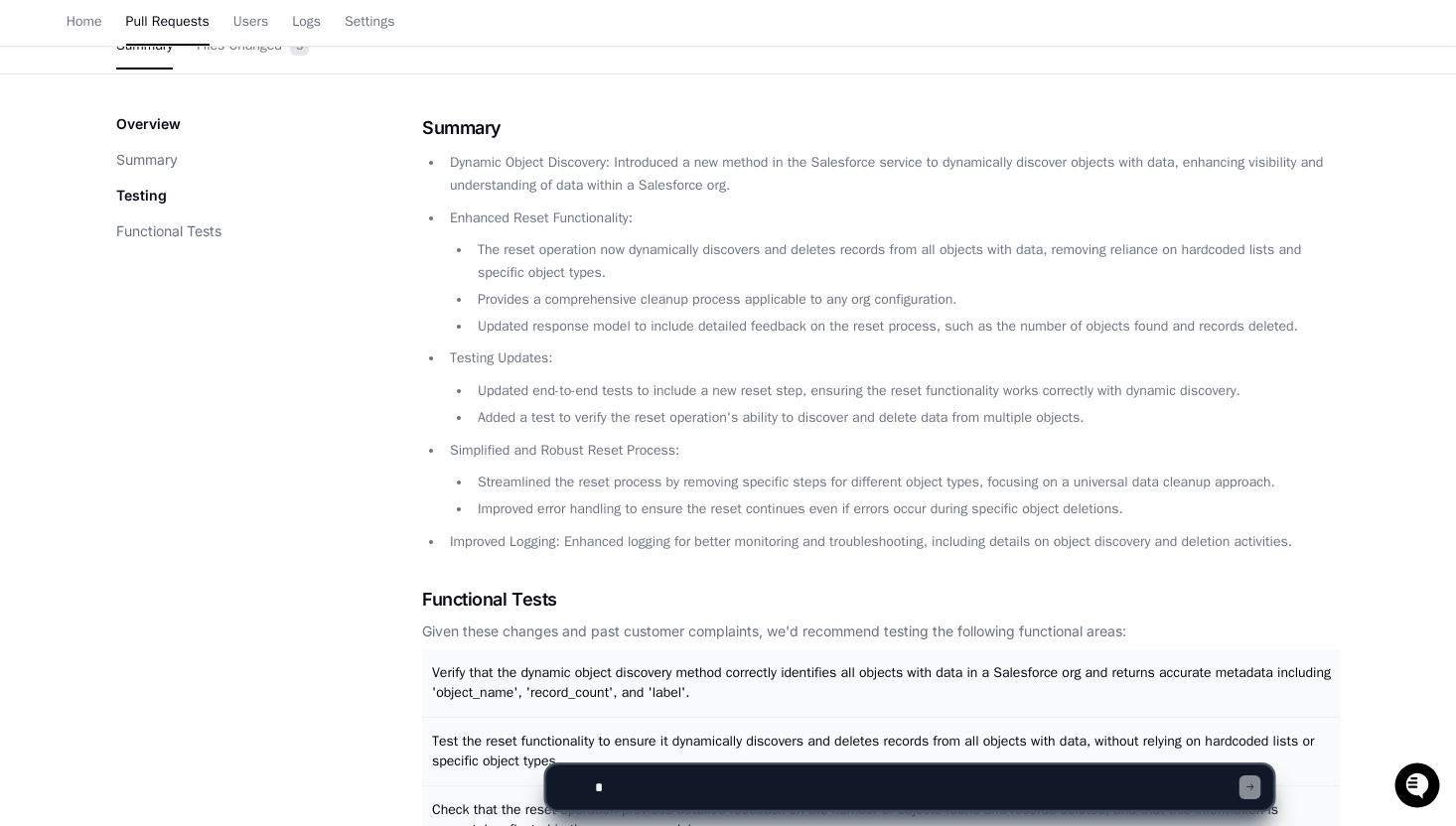 scroll, scrollTop: 0, scrollLeft: 0, axis: both 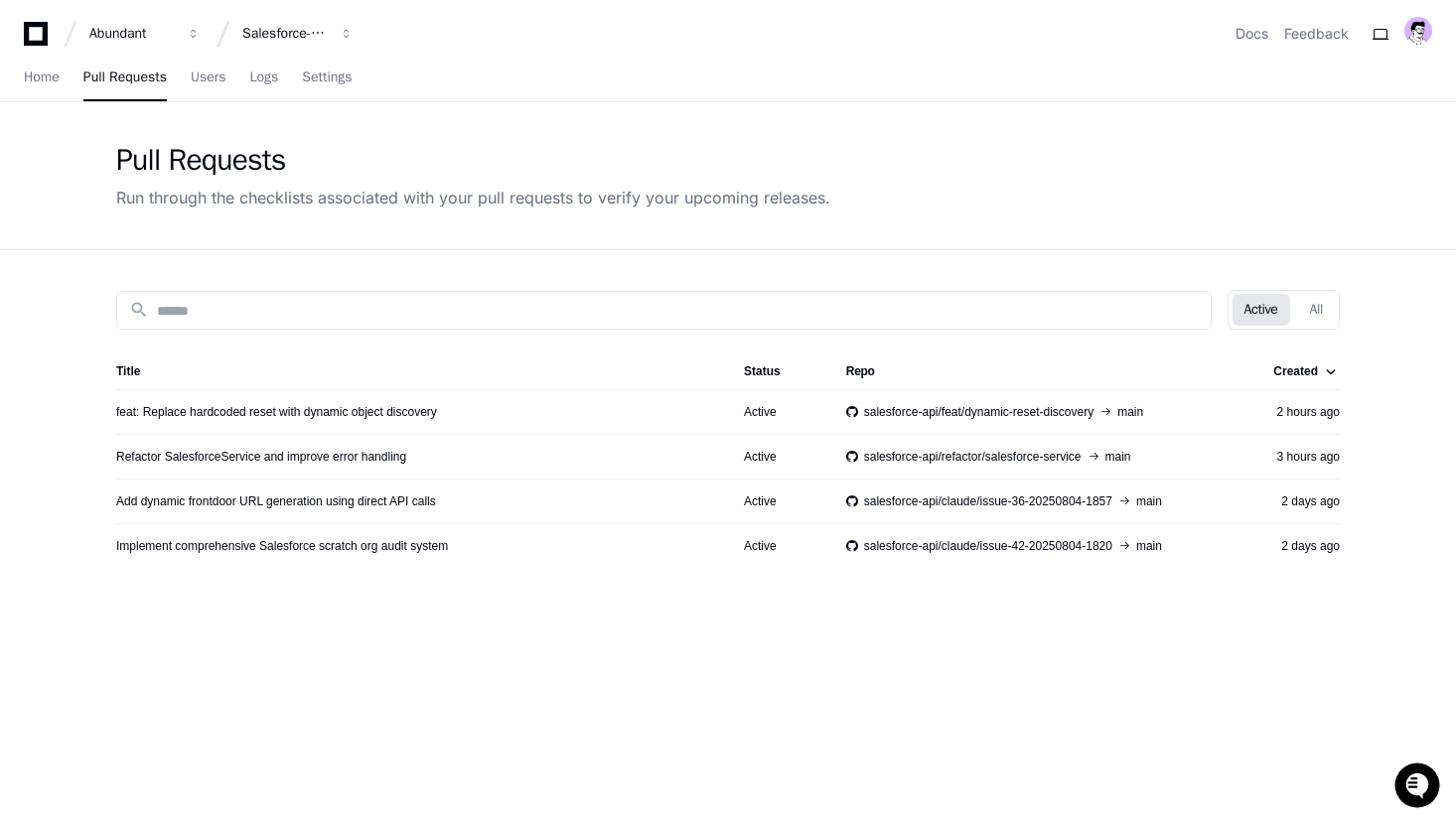 click on "search  Active   All  Title Status Repo Created feat: Replace hardcoded reset with dynamic object discovery  Active   salesforce-api/feat/dynamic-reset-discovery  main 2 hours ago Refactor SalesforceService and improve error handling  Active   salesforce-api/refactor/salesforce-service  main 3 hours ago Add dynamic frontdoor URL generation using direct API calls  Active   salesforce-api/claude/issue-36-20250804-1857  main 2 days ago Implement comprehensive Salesforce scratch org audit system  Active   salesforce-api/claude/issue-42-20250804-1820  main 2 days ago" 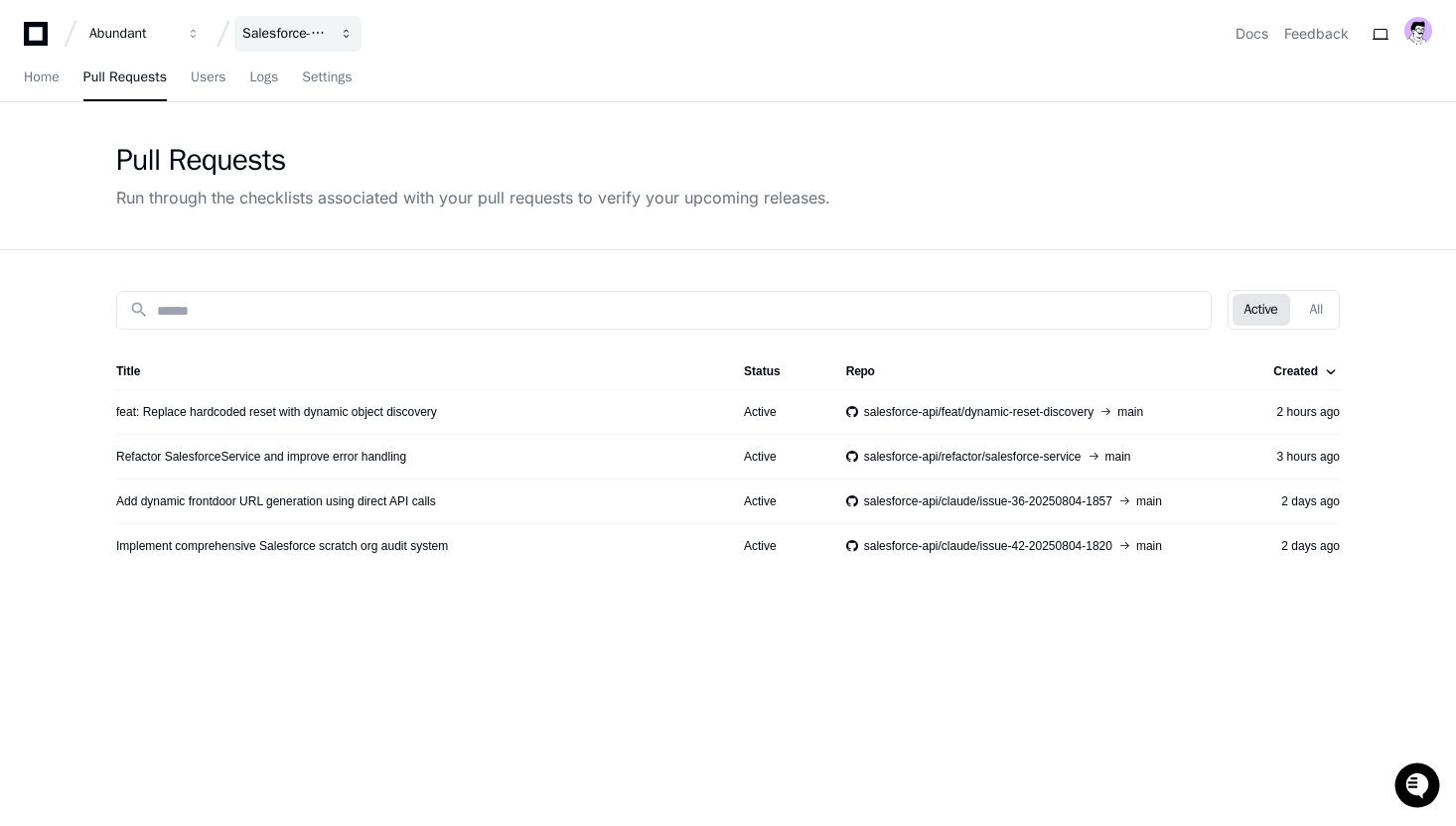 click on "Salesforce-api" at bounding box center (132, 34) 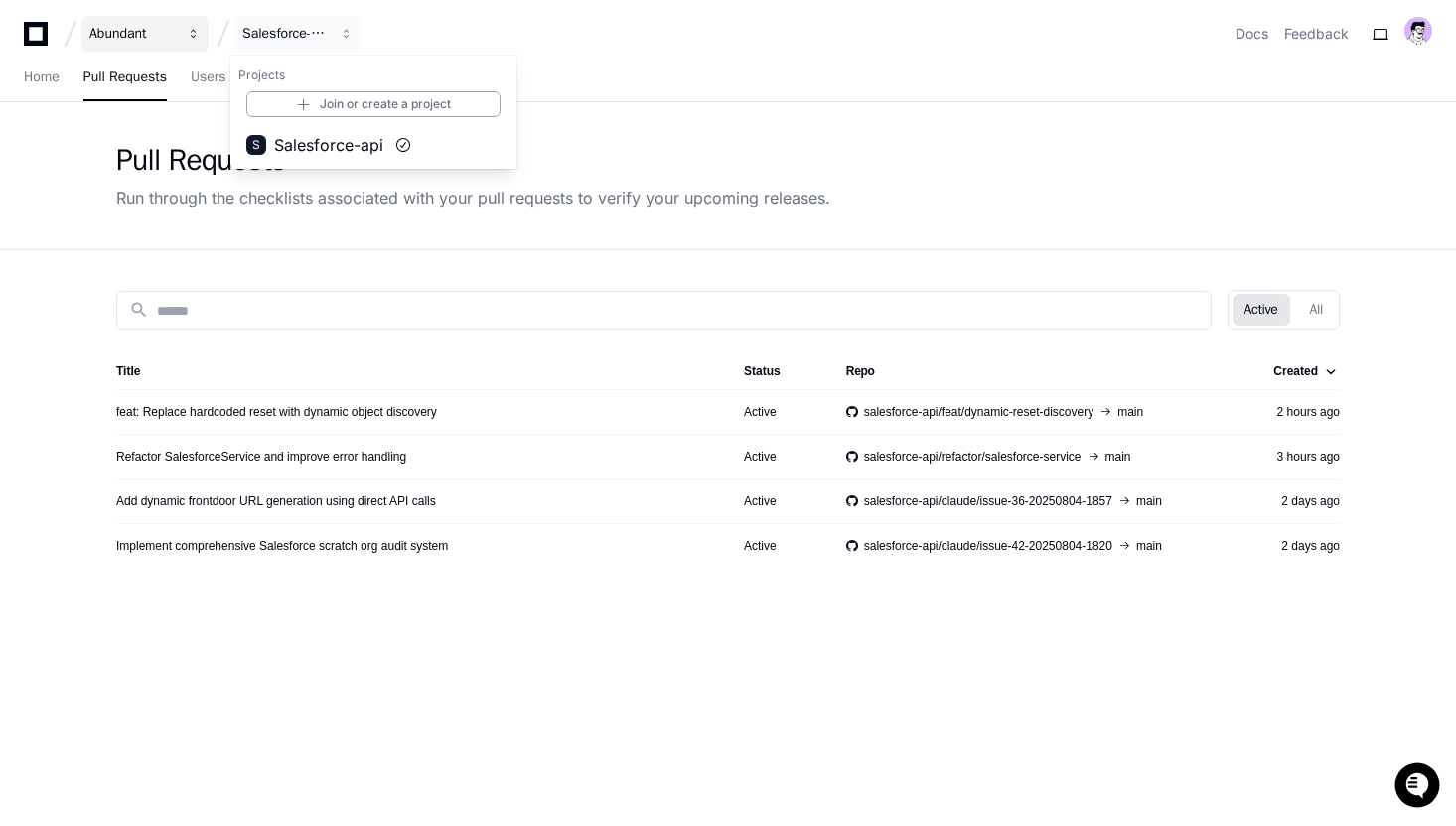 click on "Abundant" at bounding box center [145, 34] 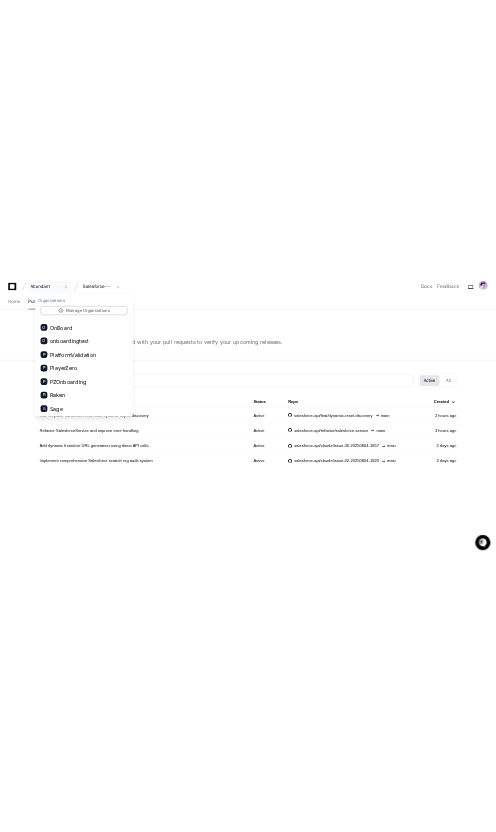 scroll, scrollTop: 1018, scrollLeft: 0, axis: vertical 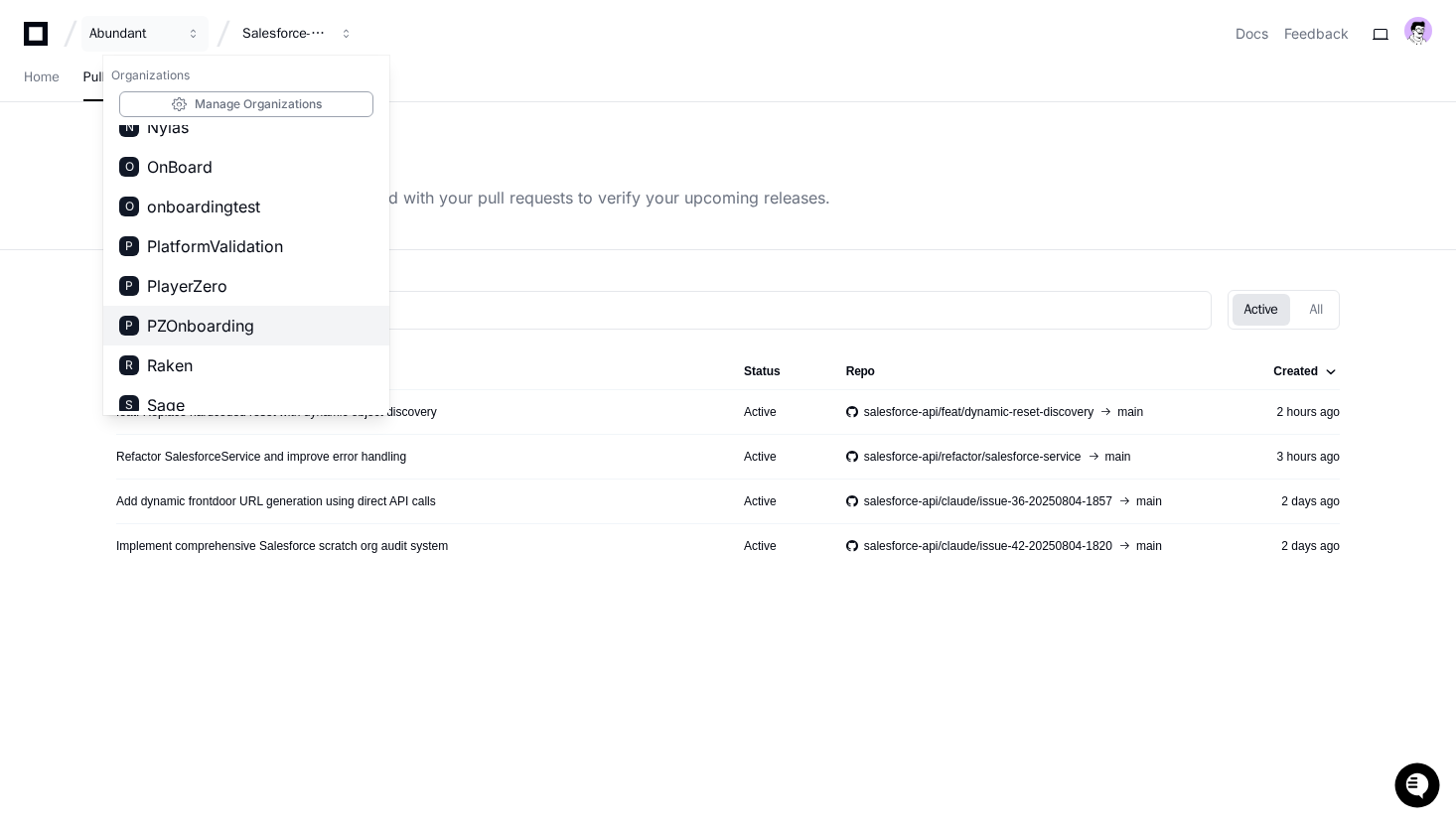 click on "PZOnboarding" at bounding box center [201, 326] 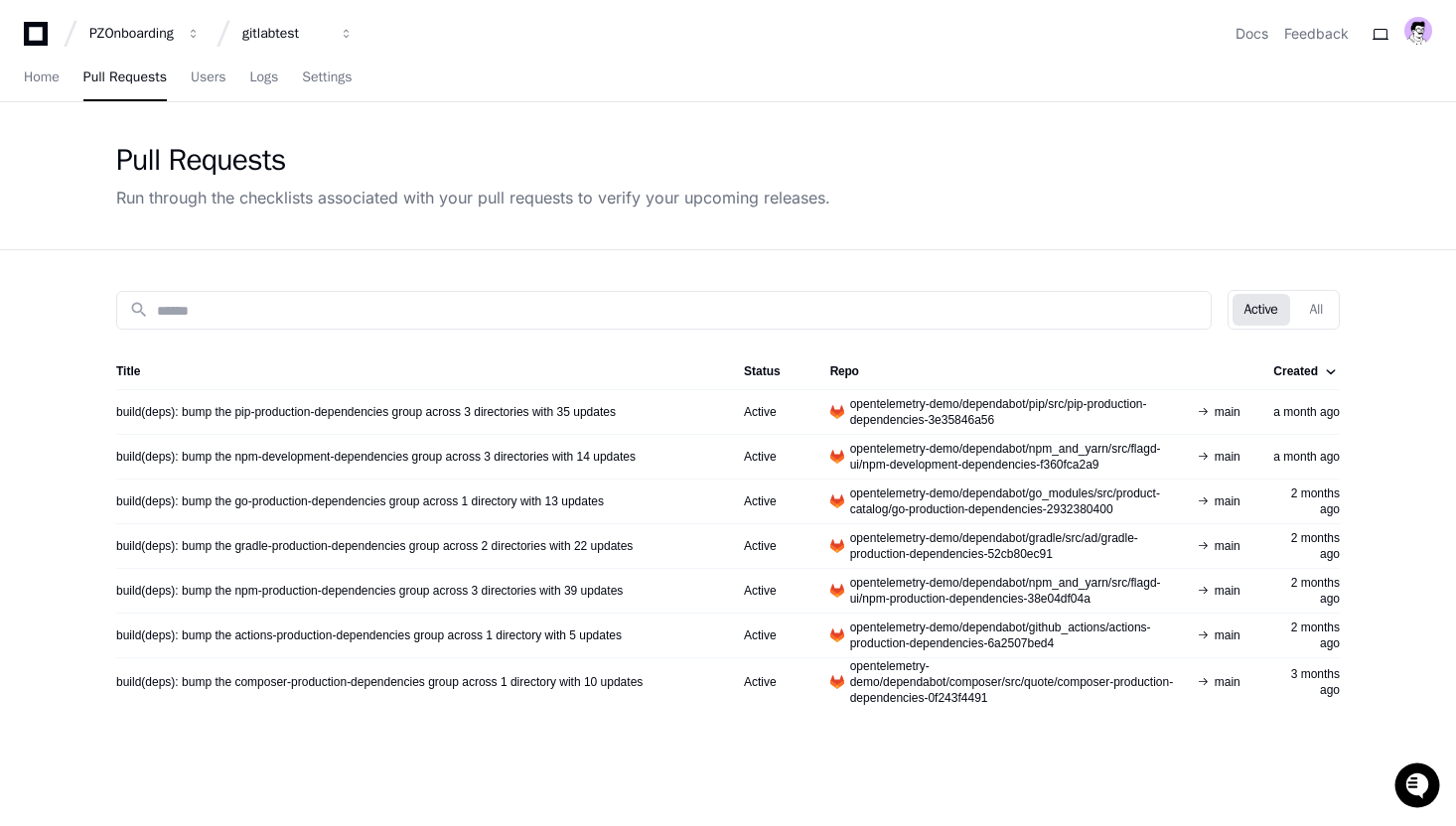 click on "opentelemetry-demo/dependabot/pip/src/pip-production-dependencies-3e35846a56" 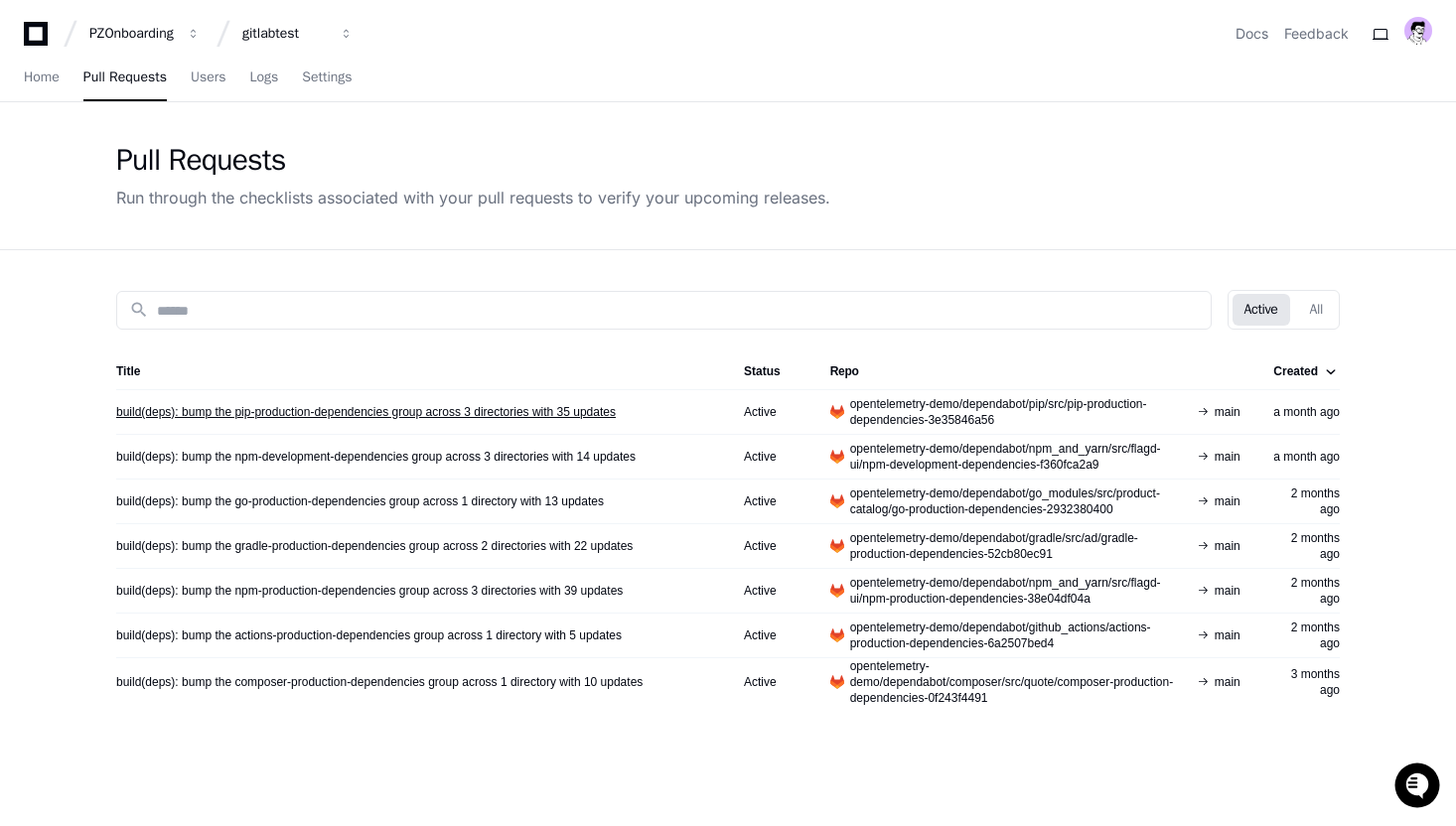 click on "build(deps): bump the pip-production-dependencies group across 3 directories with 35 updates" 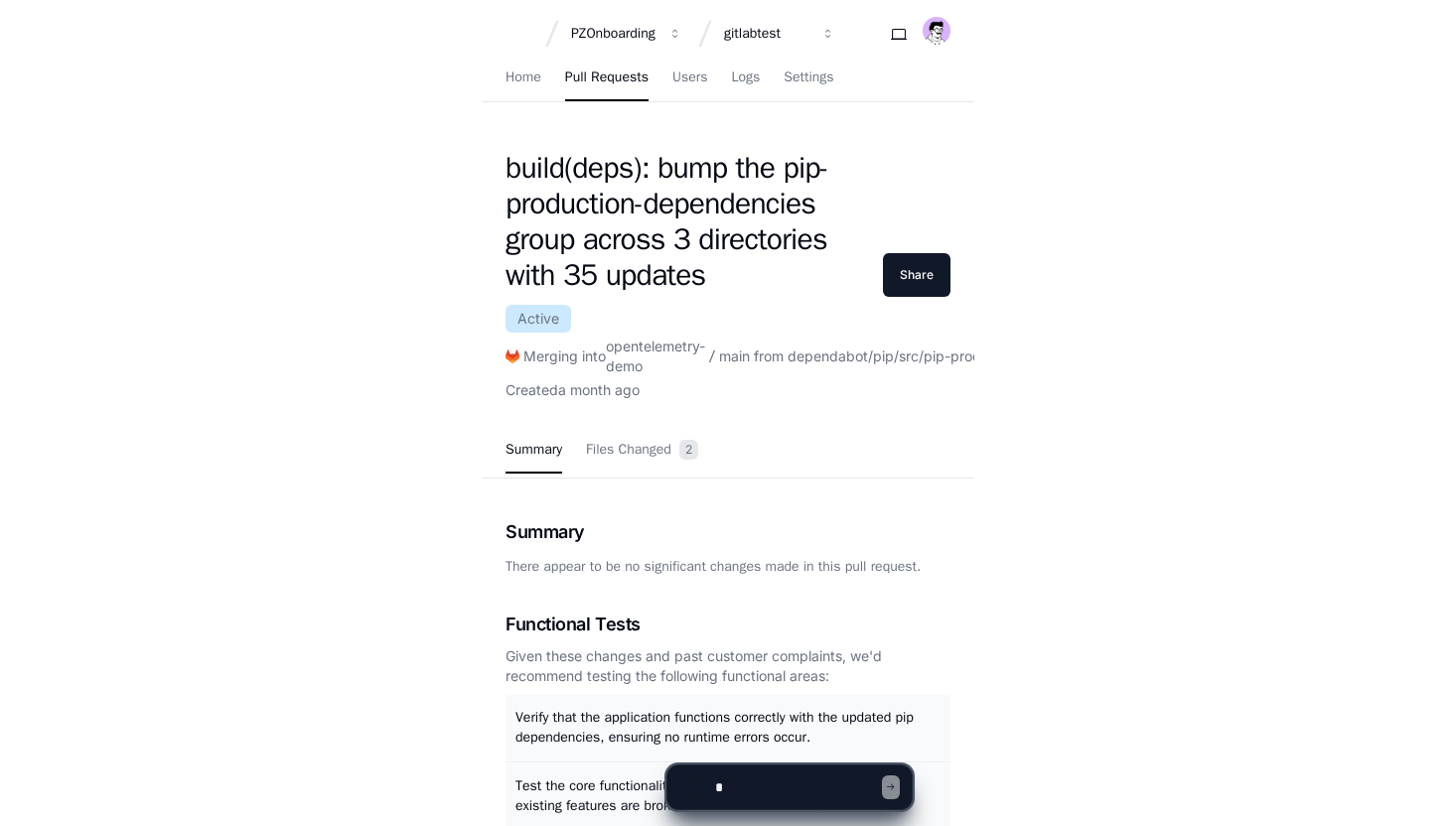 scroll, scrollTop: 0, scrollLeft: 0, axis: both 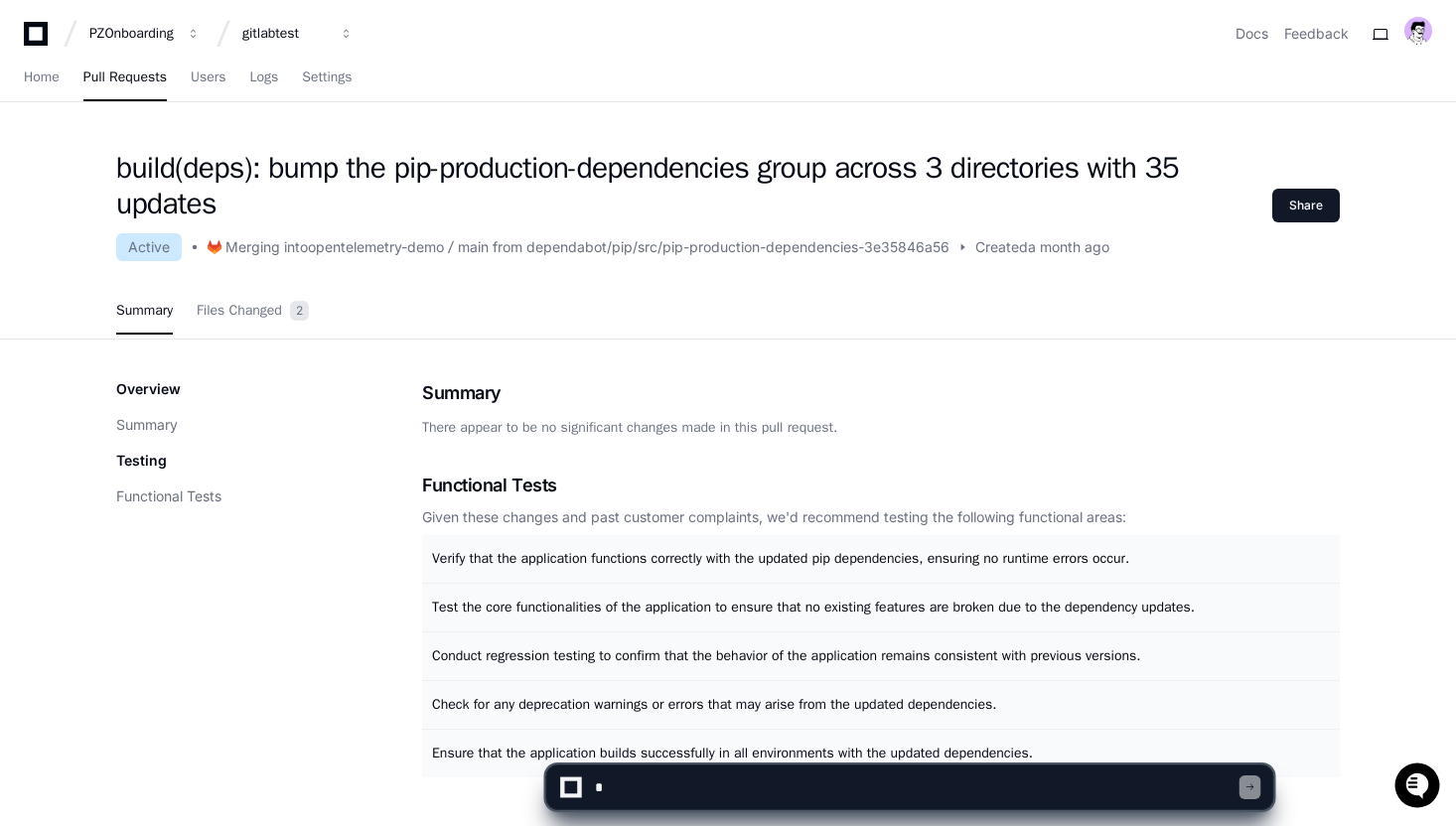 click on "build(deps): bump the pip-production-dependencies group across 3 directories with 35 updates Active .cls-1{fill:#e24329;}.cls-2{fill:#fc6d26;}.cls-3{fill:#fca326;} Merging into opentelemetry-demo main from dependabot/[USER]/src/pip-production-dependencies-3e35846a56 Created a month ago" 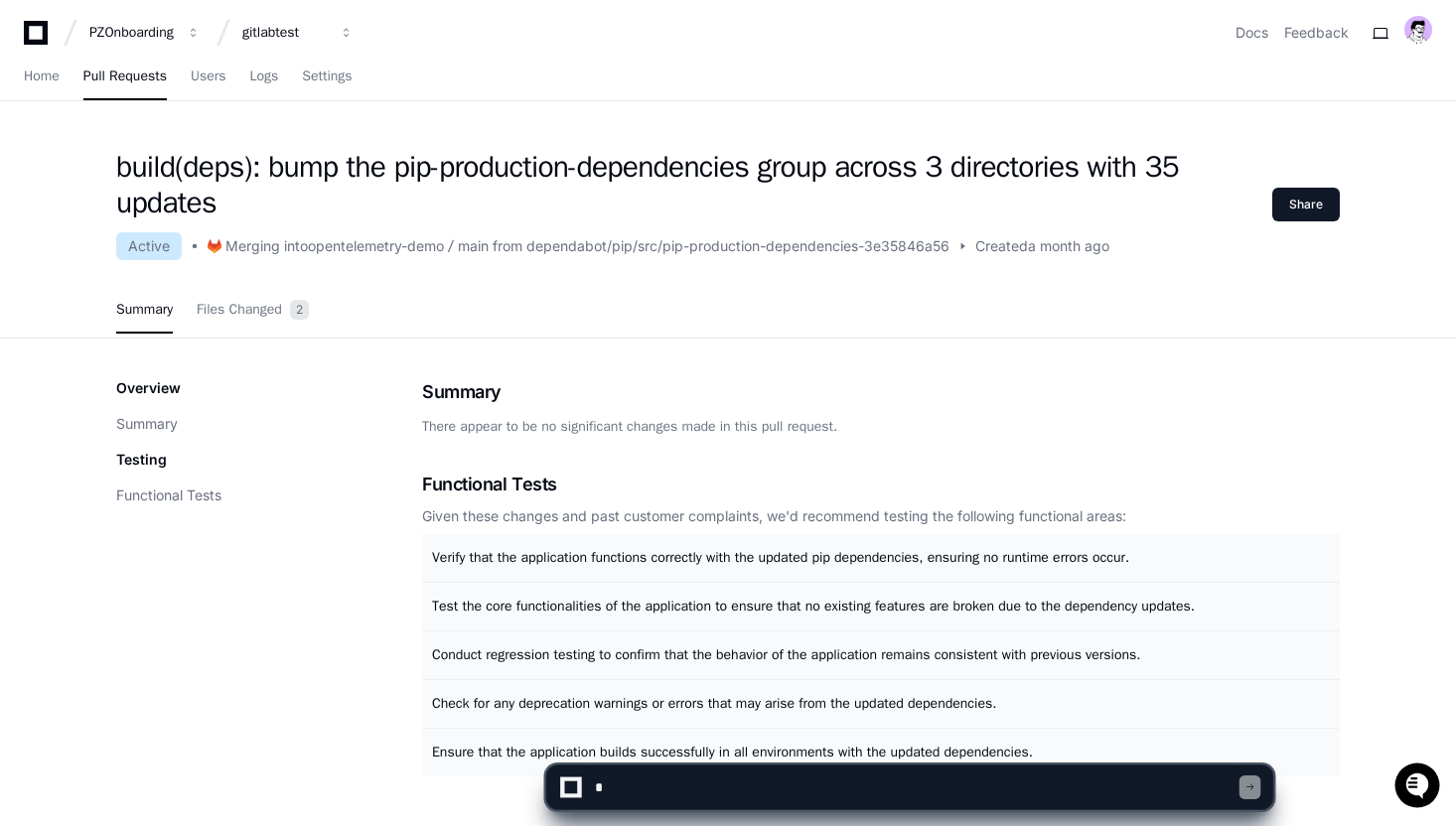 click on "Merging into" 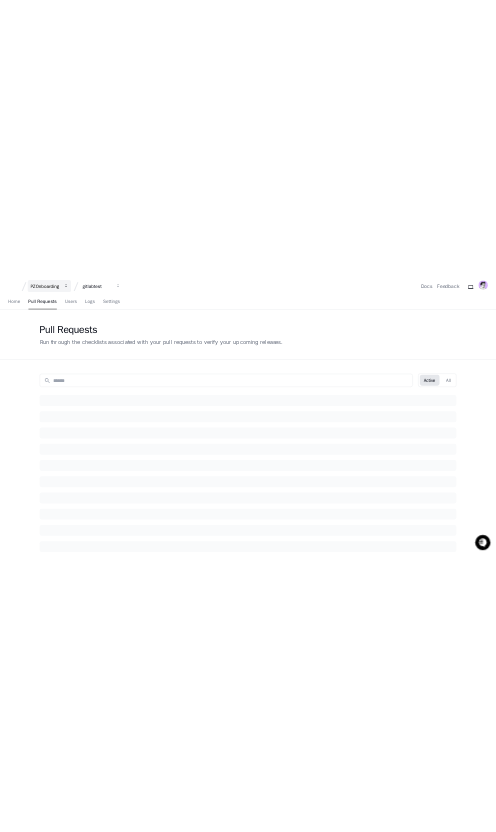 scroll, scrollTop: 0, scrollLeft: 0, axis: both 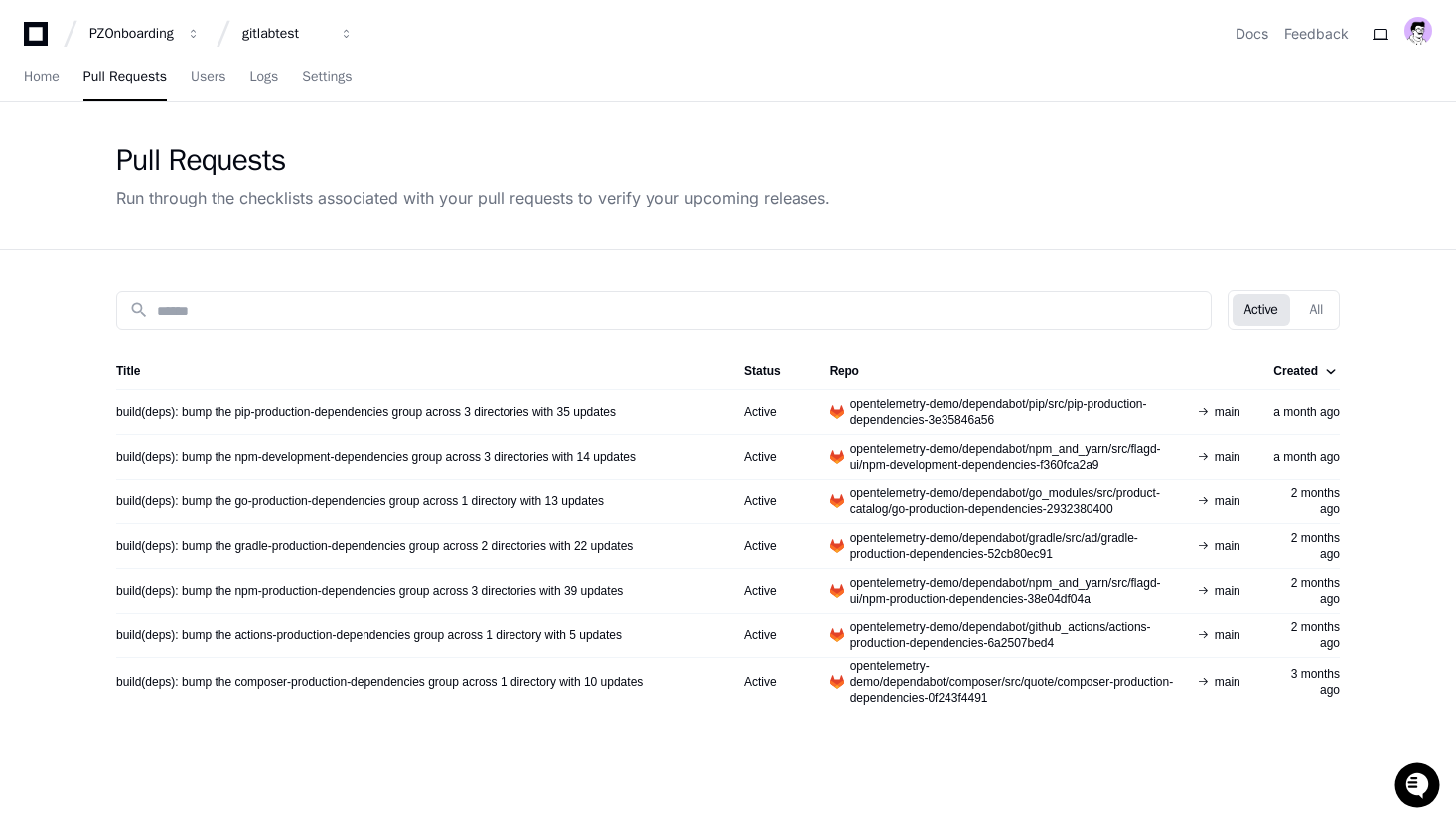 click on "Run through the checklists associated with your pull requests to verify your upcoming releases." 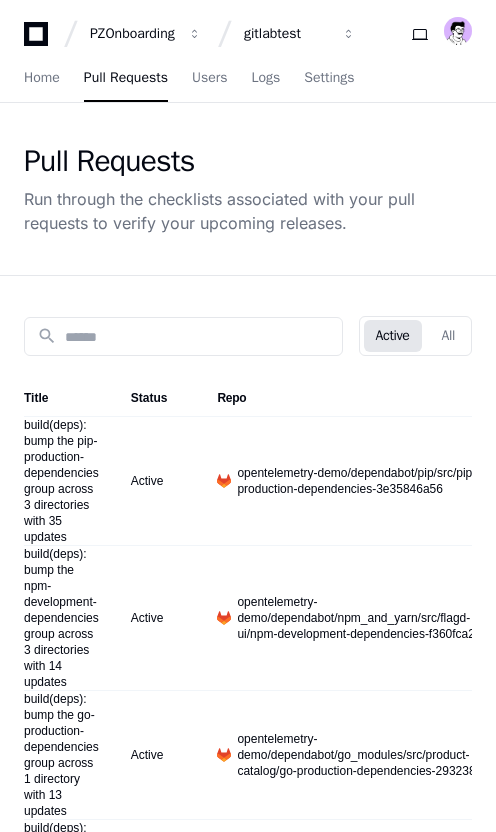 scroll, scrollTop: 0, scrollLeft: 0, axis: both 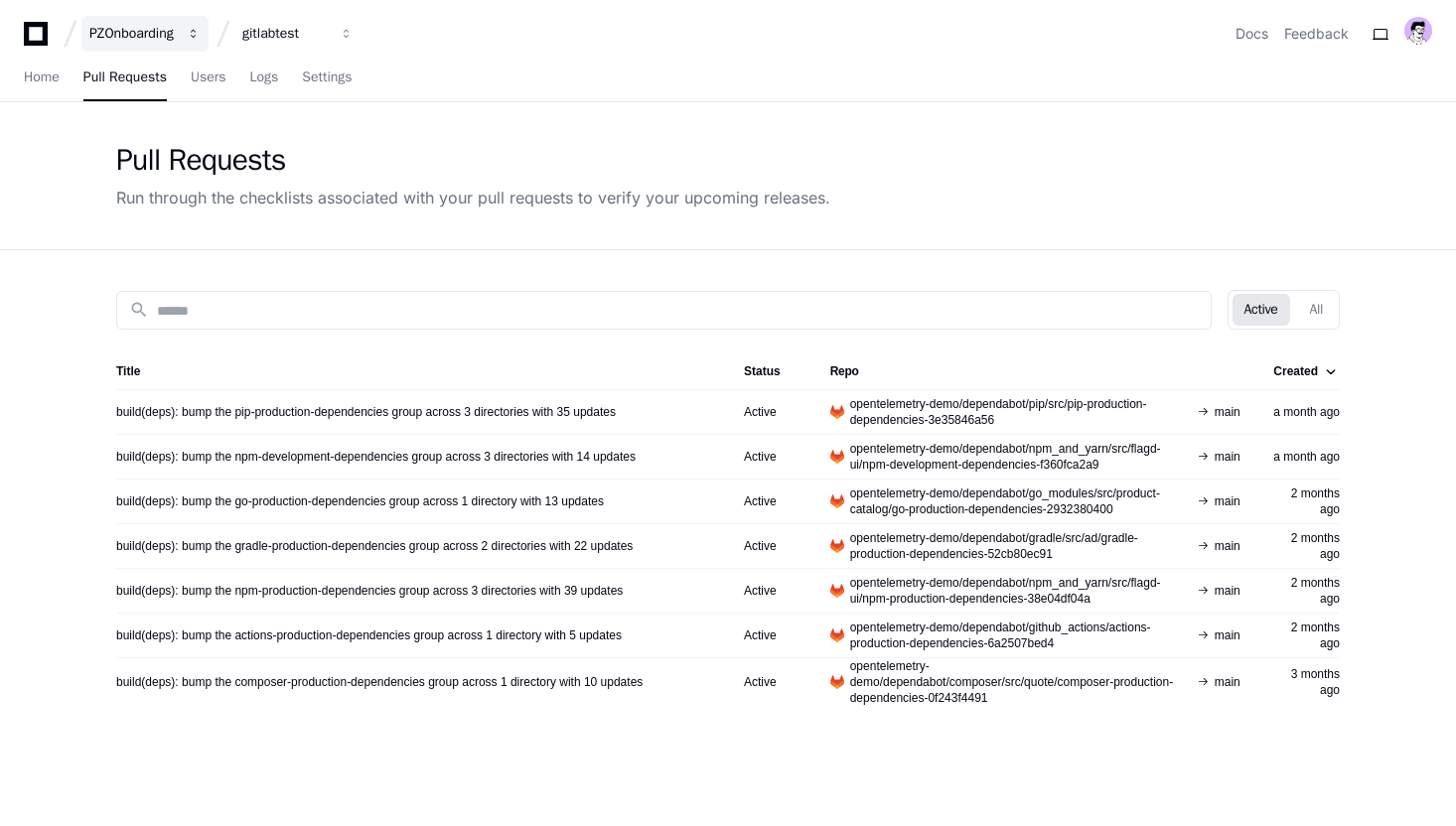 click on "PZOnboarding" at bounding box center [132, 34] 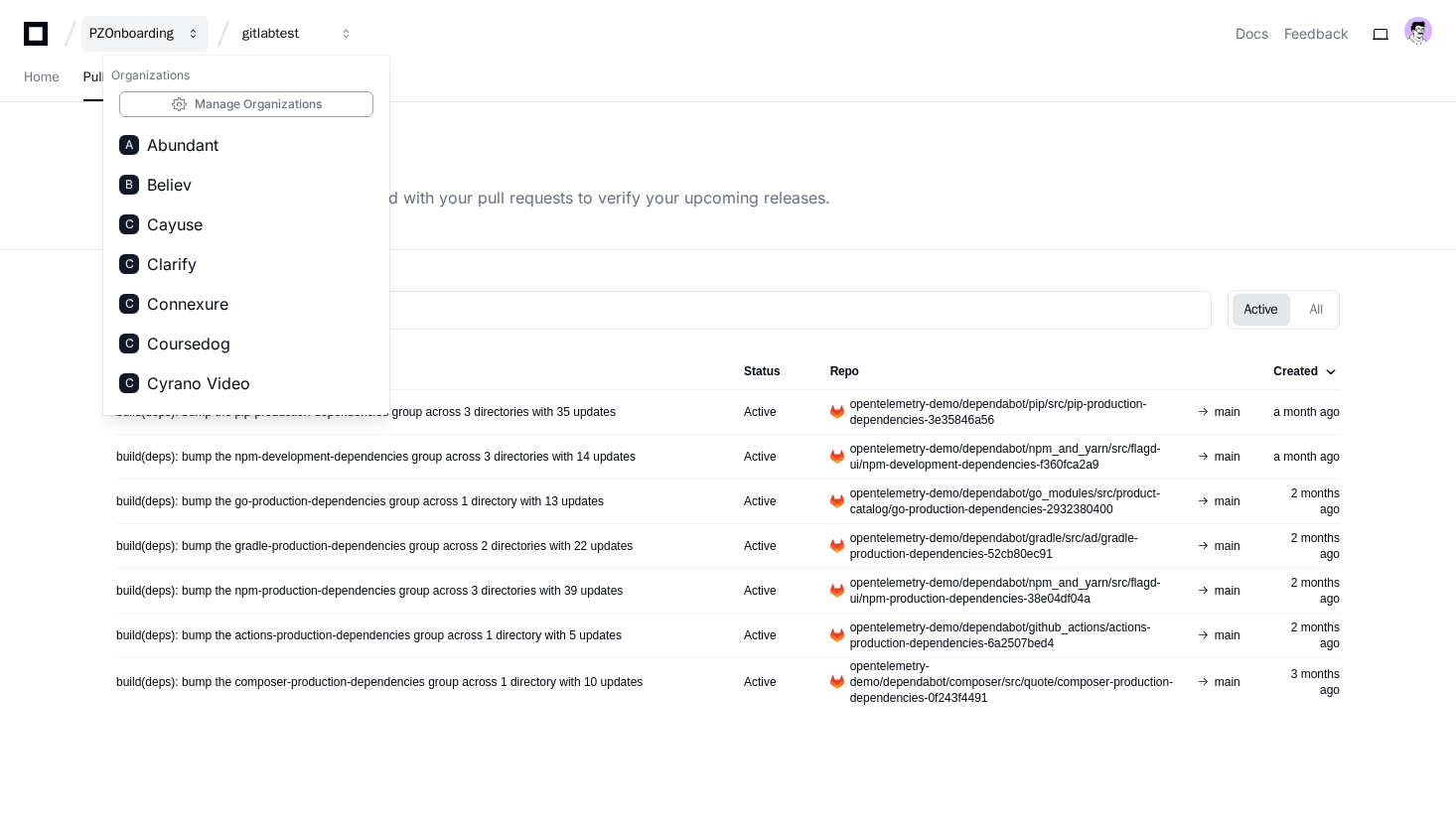scroll, scrollTop: 0, scrollLeft: 0, axis: both 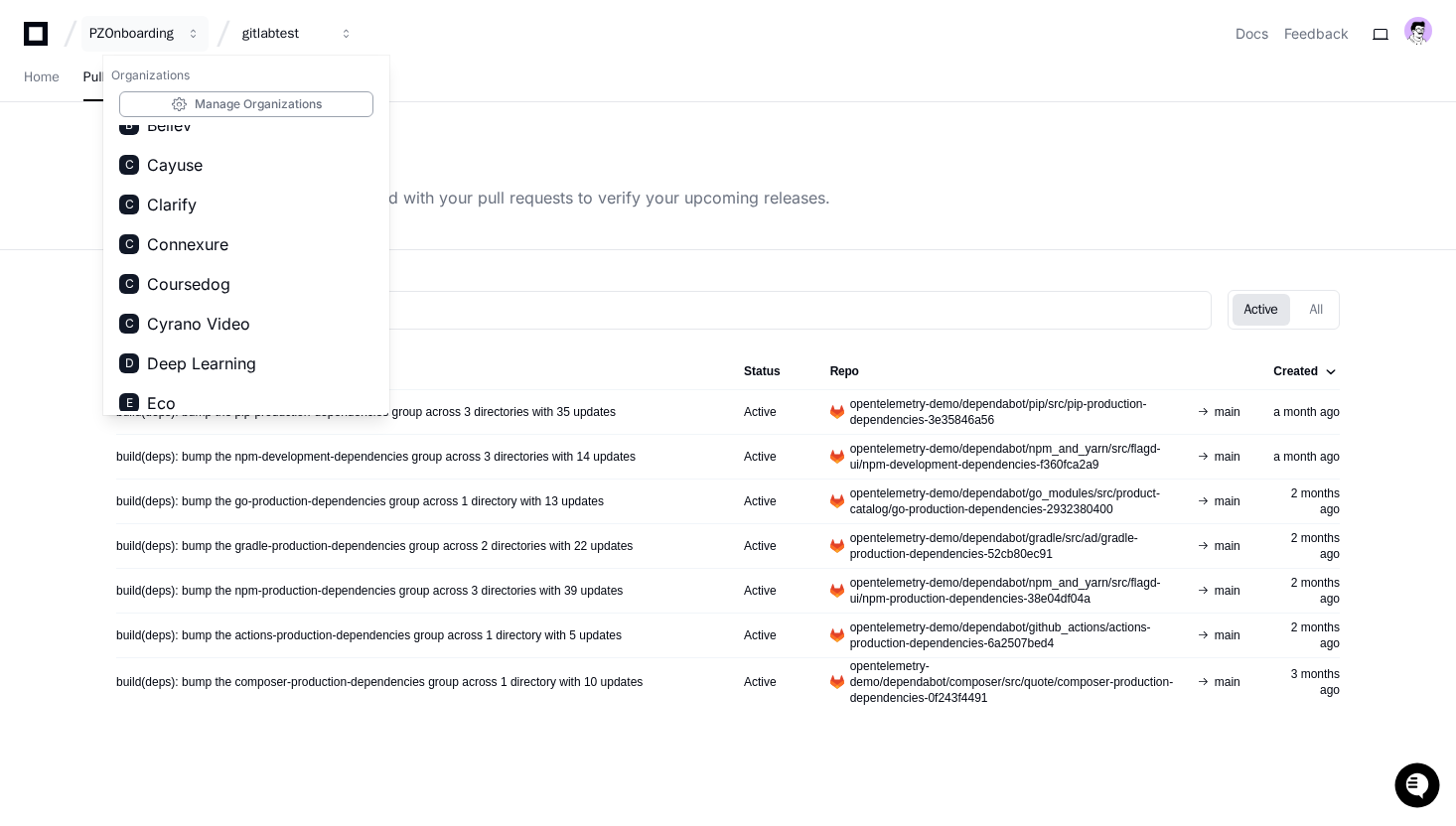 type 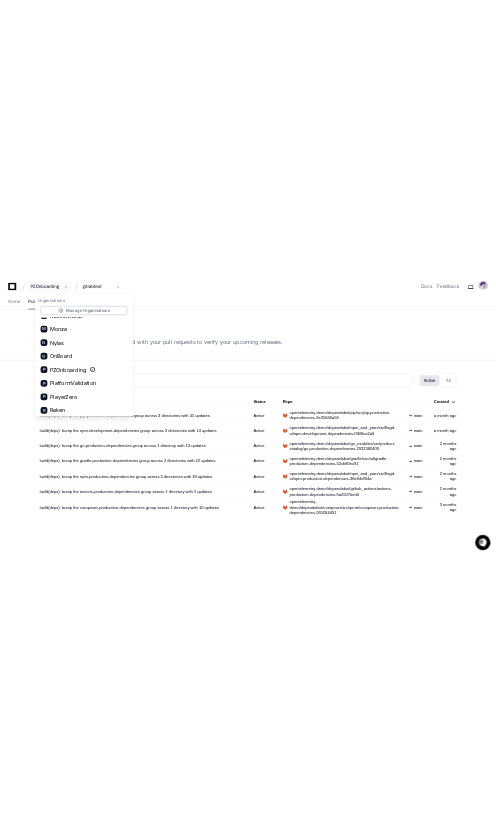 scroll, scrollTop: 908, scrollLeft: 0, axis: vertical 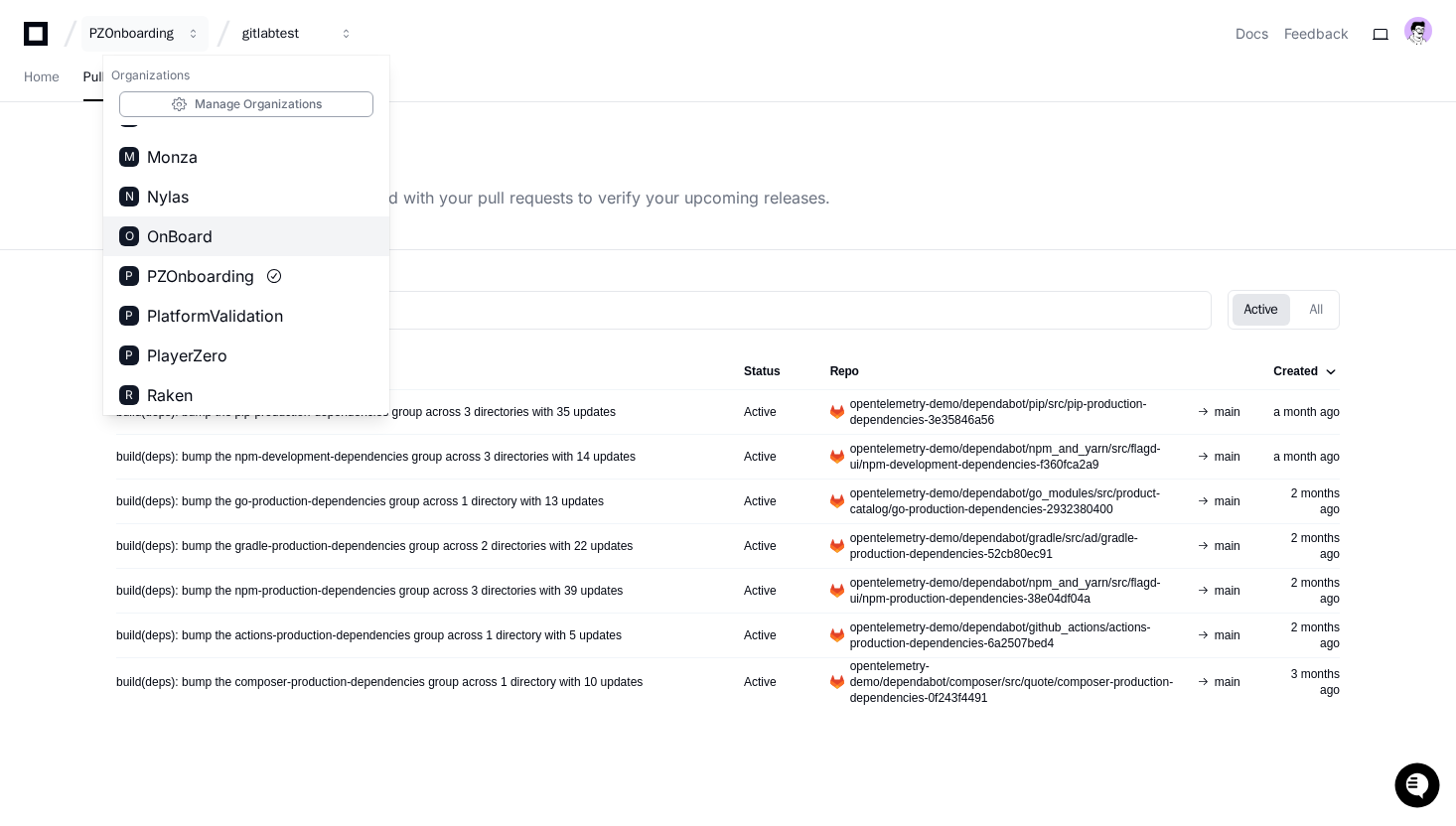 click on "OnBoard" at bounding box center (180, 236) 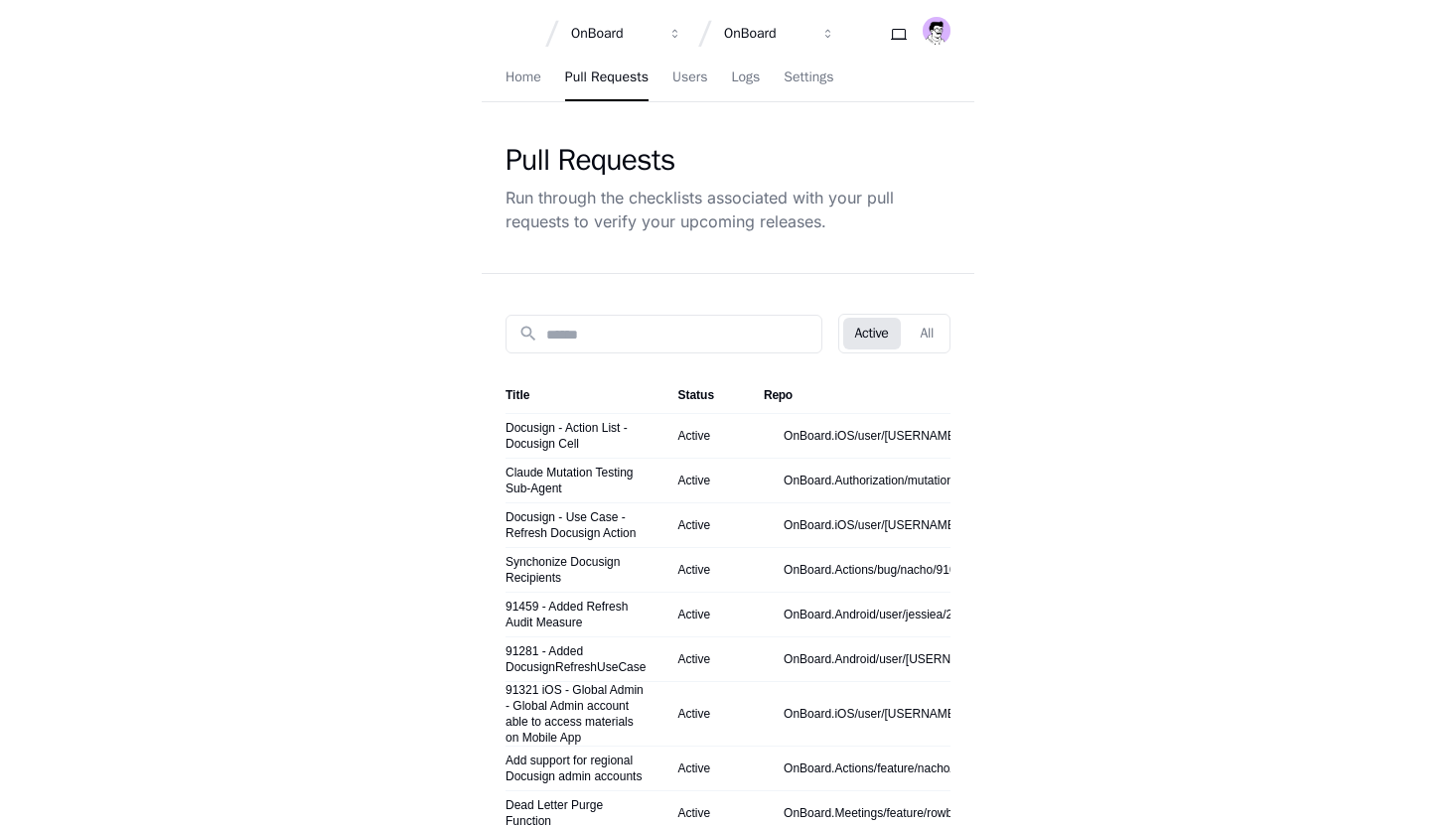 scroll, scrollTop: 0, scrollLeft: 0, axis: both 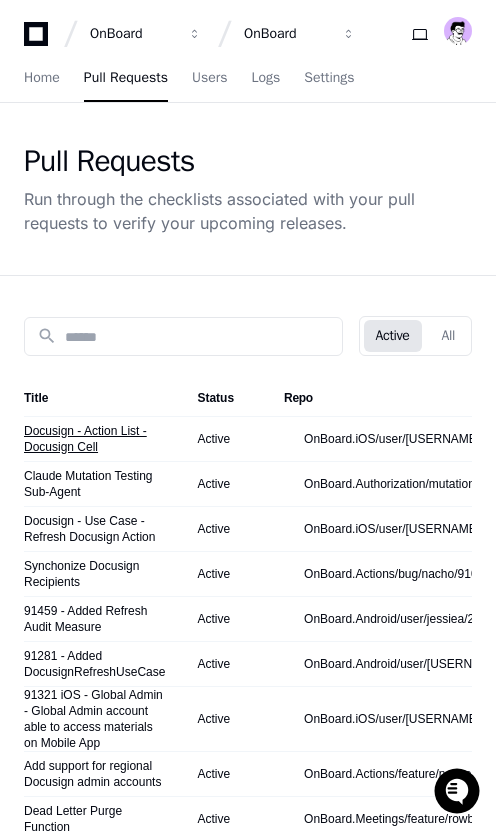 click on "Docusign - Action List - Docusign Cell" 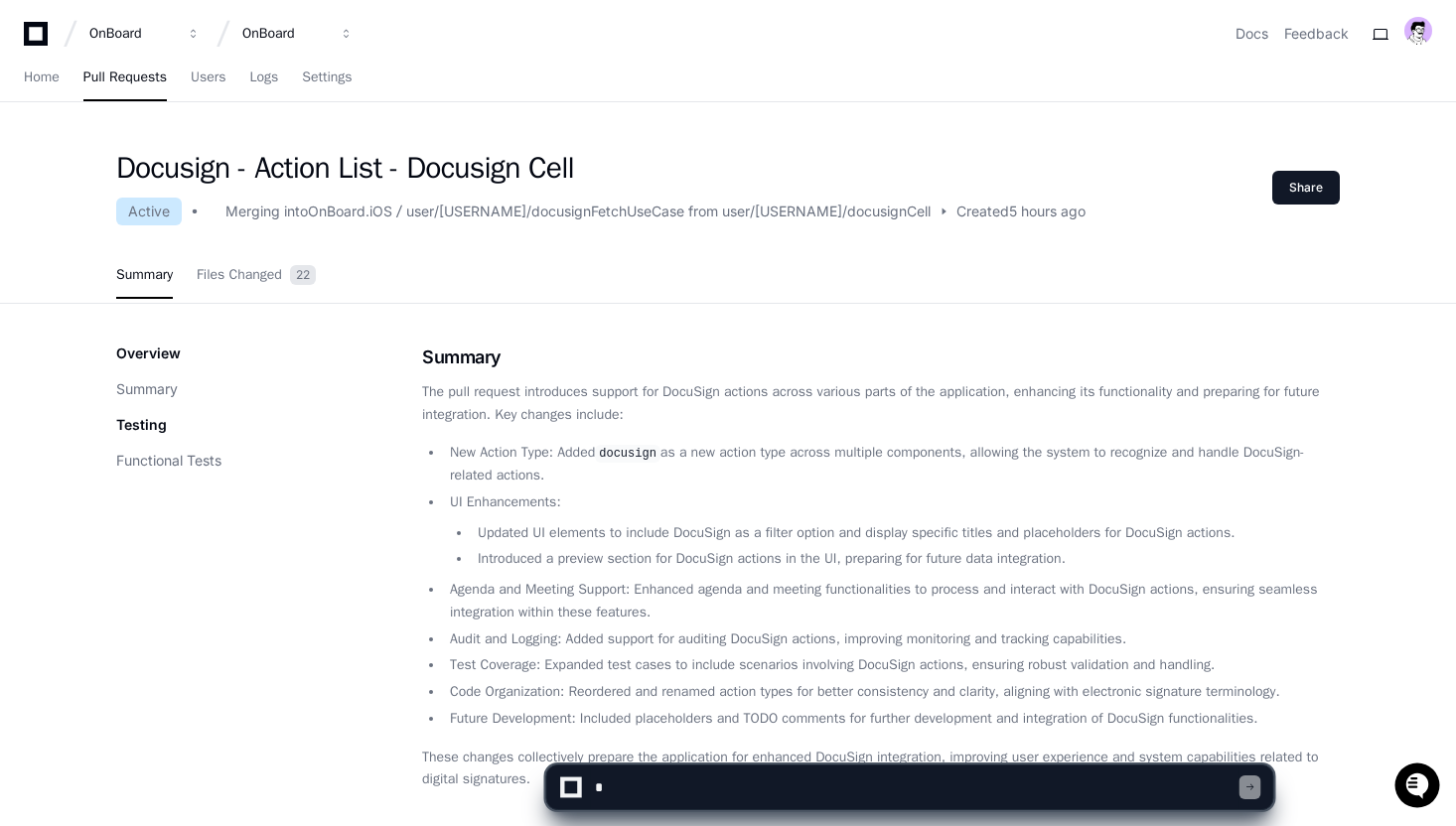 click on "Docusign - Action List - Docusign Cell Active Merging into OnBoard.iOS user/[USERNAME]/docusignFetchUseCase from user/[USERNAME]/docusignCell Created 5 hours ago Share Summary Files Changed 22" 